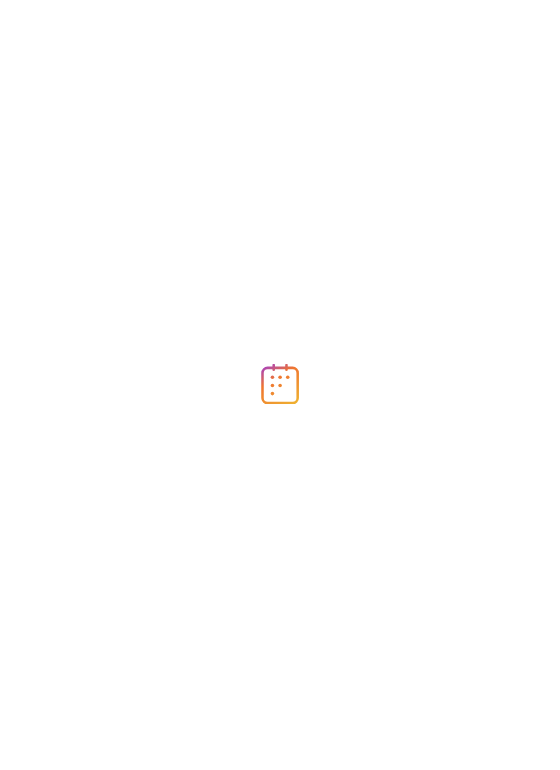scroll, scrollTop: 0, scrollLeft: 0, axis: both 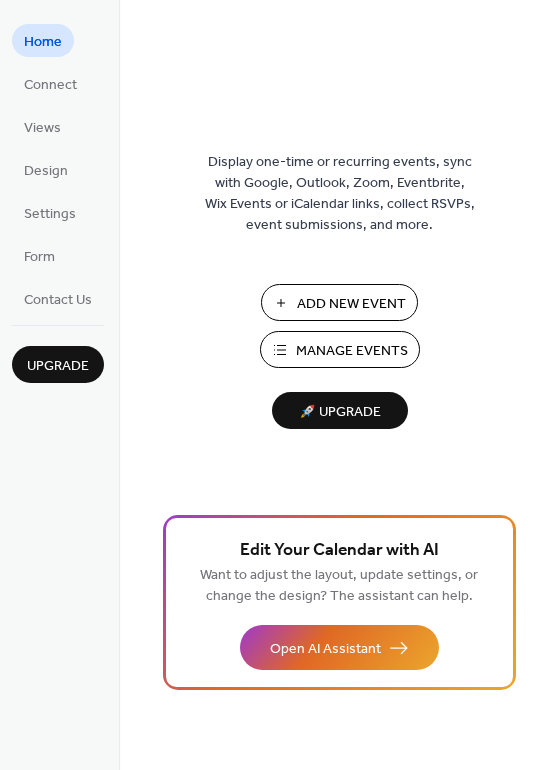 click on "Add New Event" at bounding box center (351, 304) 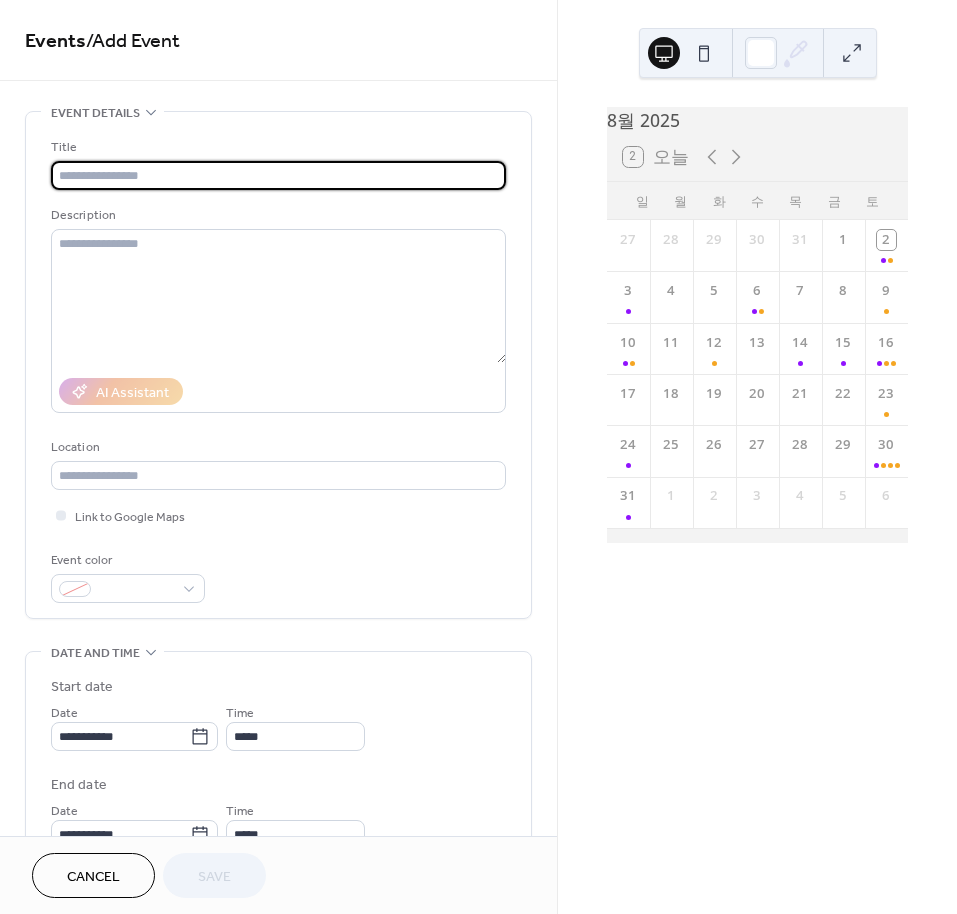scroll, scrollTop: 0, scrollLeft: 0, axis: both 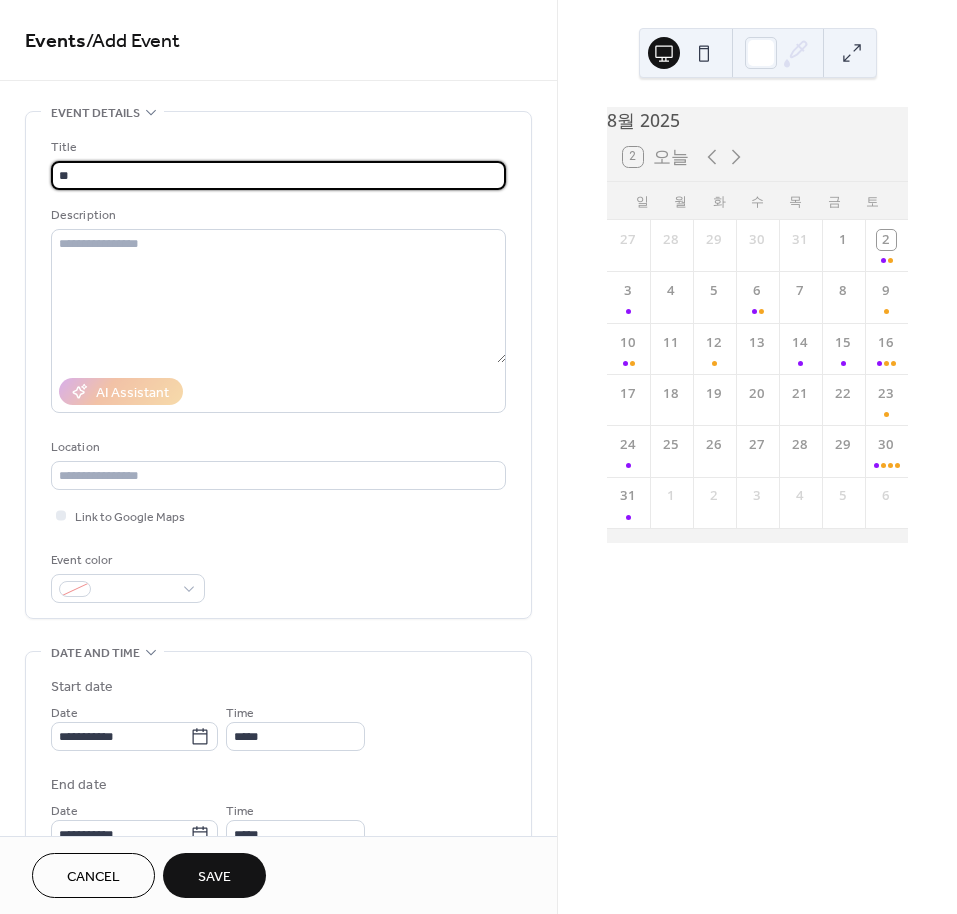 type on "*" 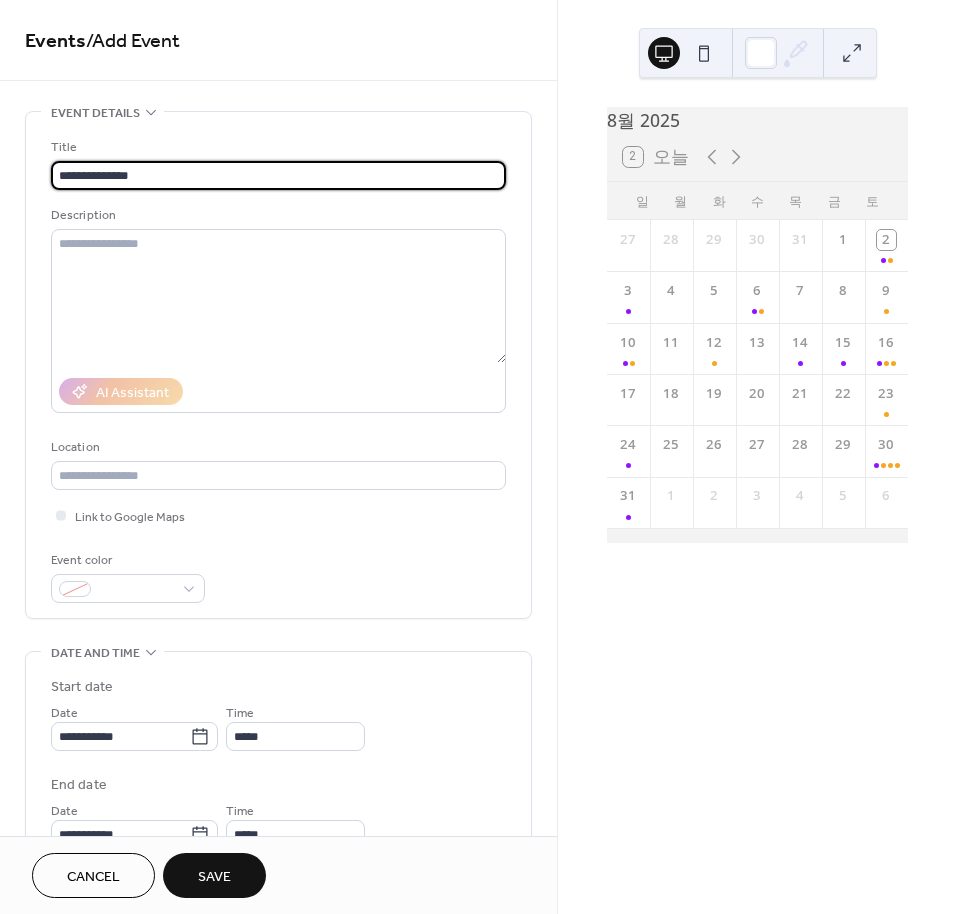 type on "**********" 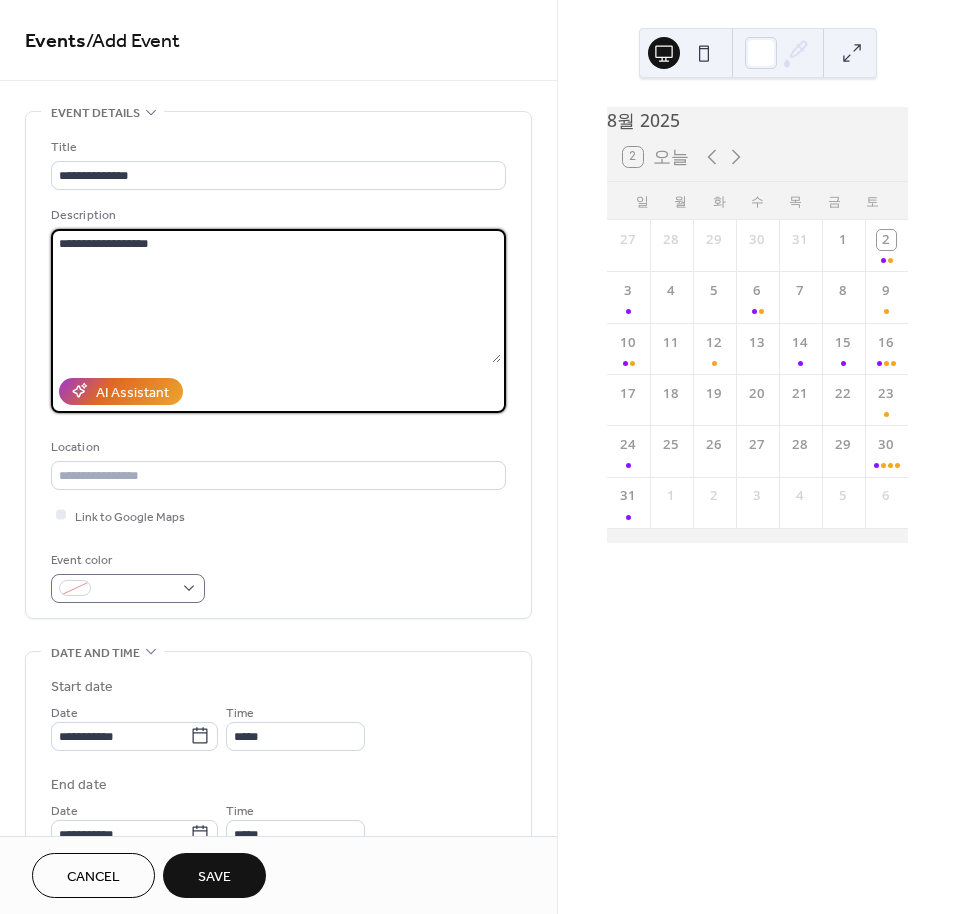 type on "**********" 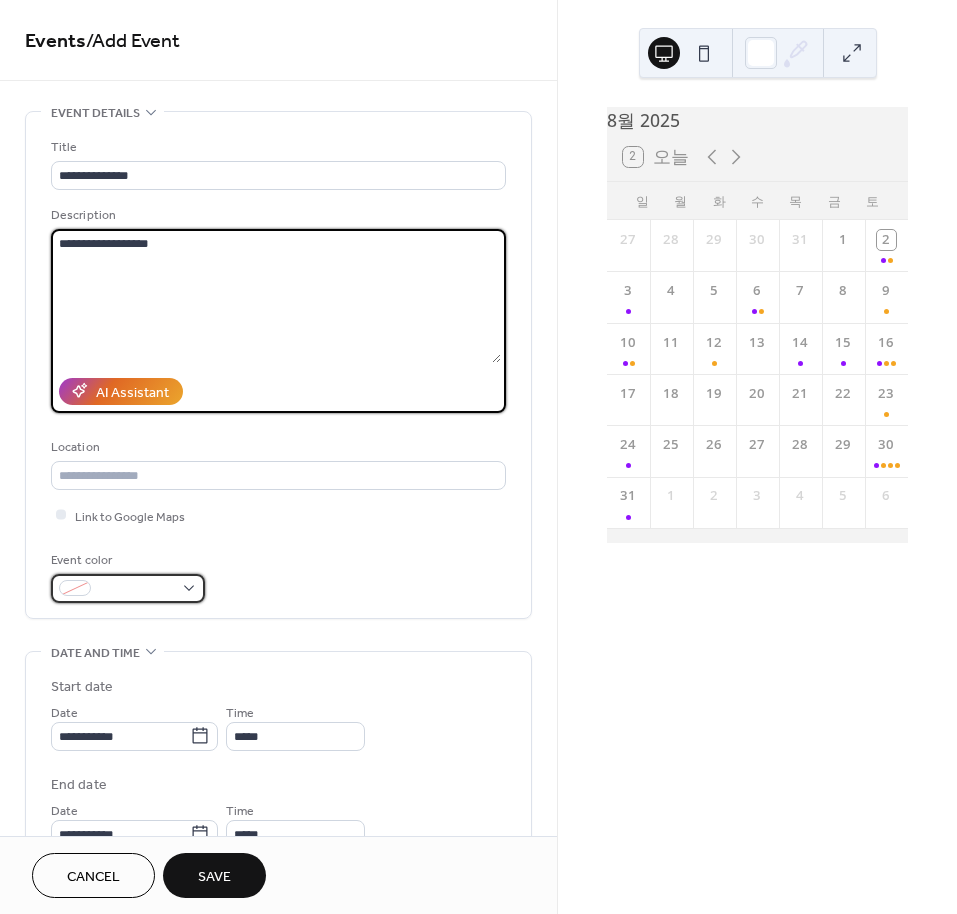 click at bounding box center [136, 589] 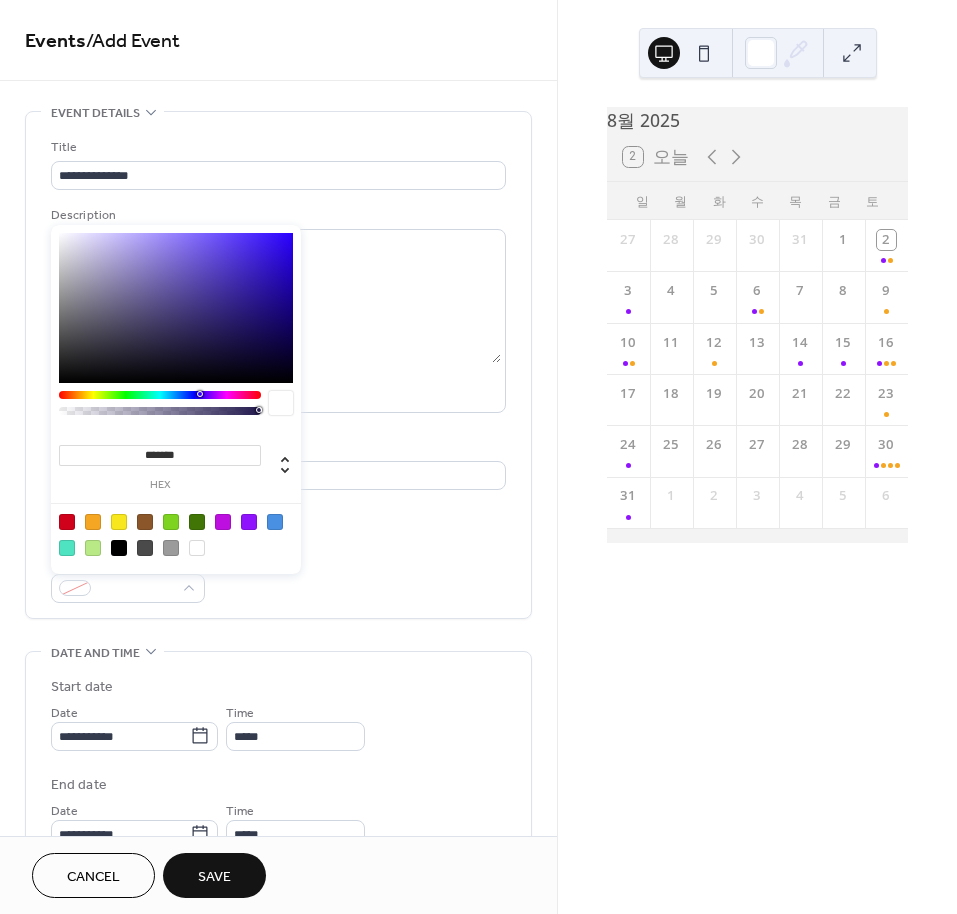 click at bounding box center (93, 522) 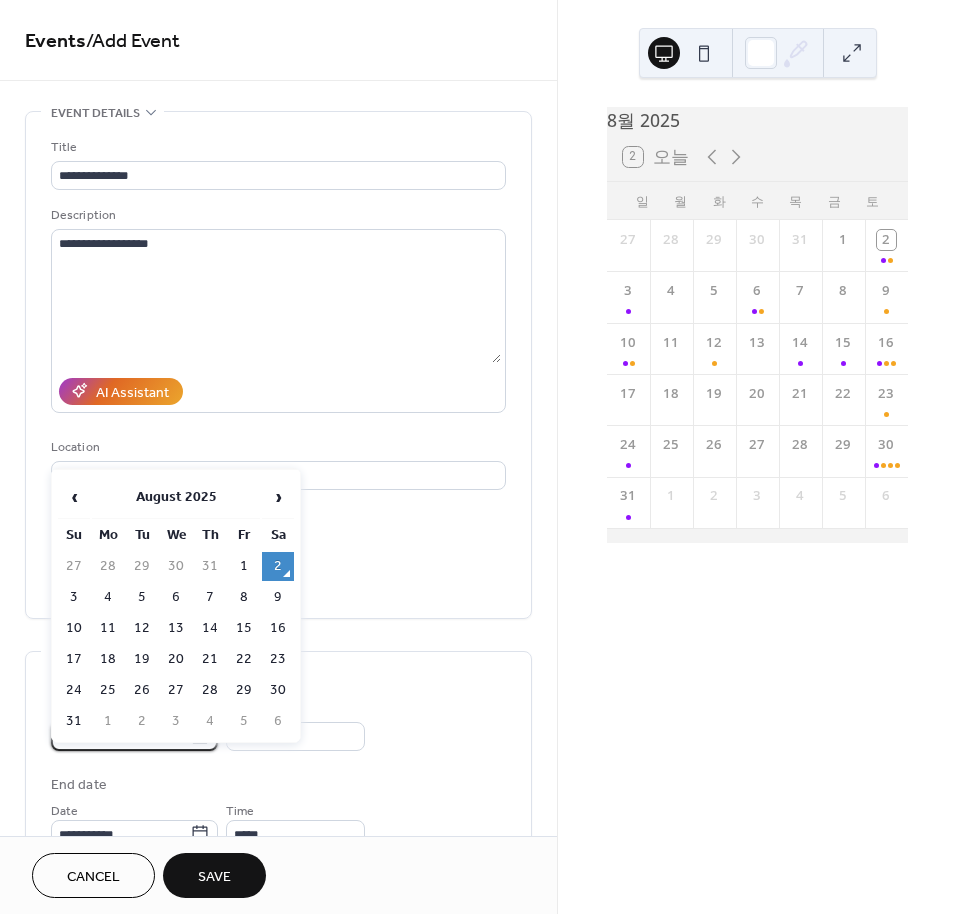 click on "**********" at bounding box center [120, 736] 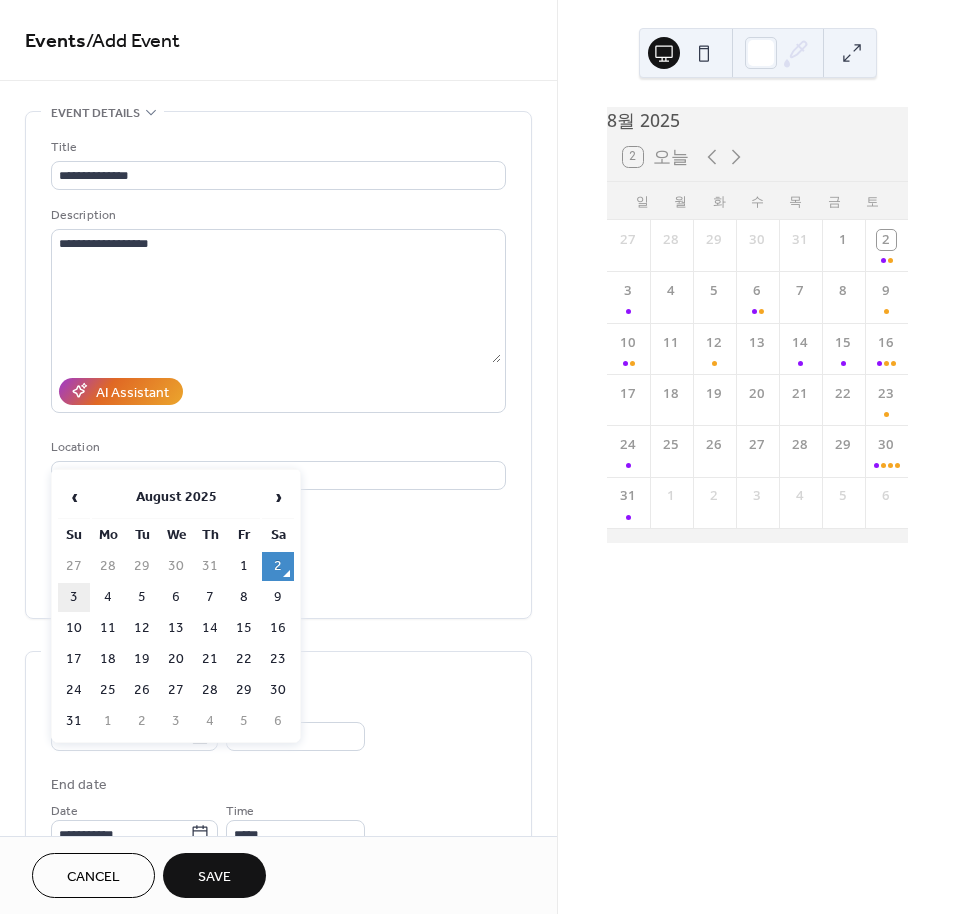click on "3" at bounding box center (74, 597) 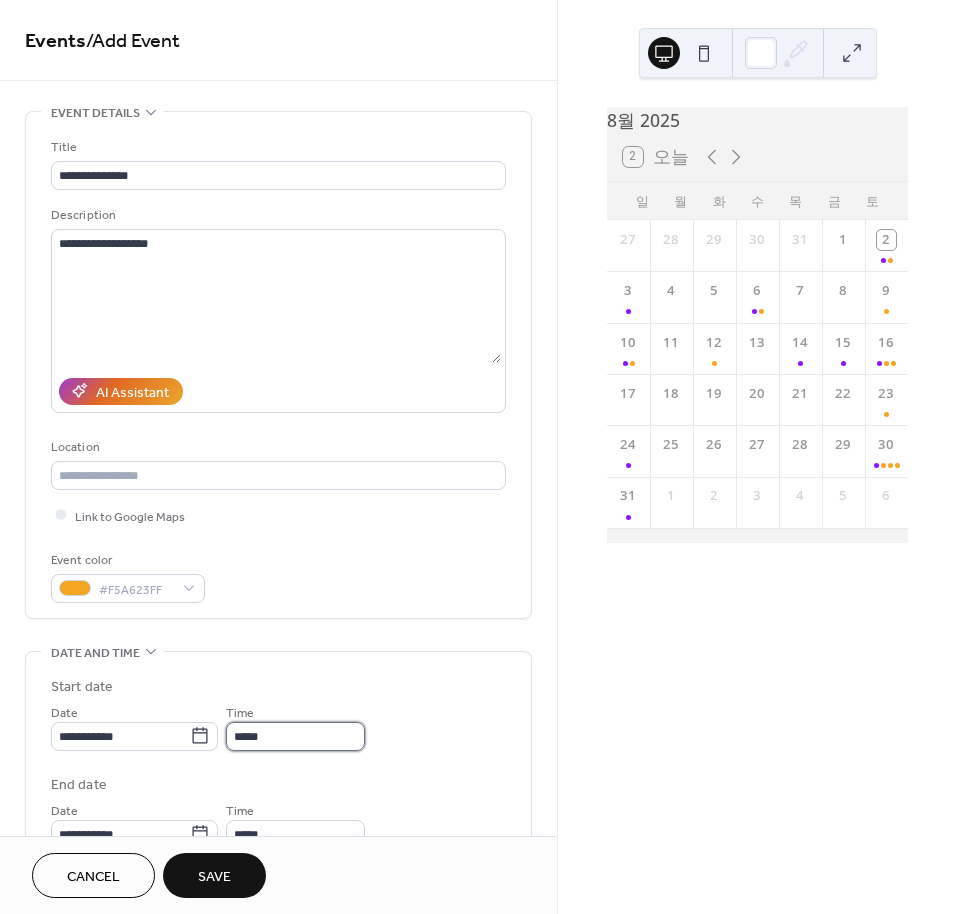click on "*****" at bounding box center (295, 736) 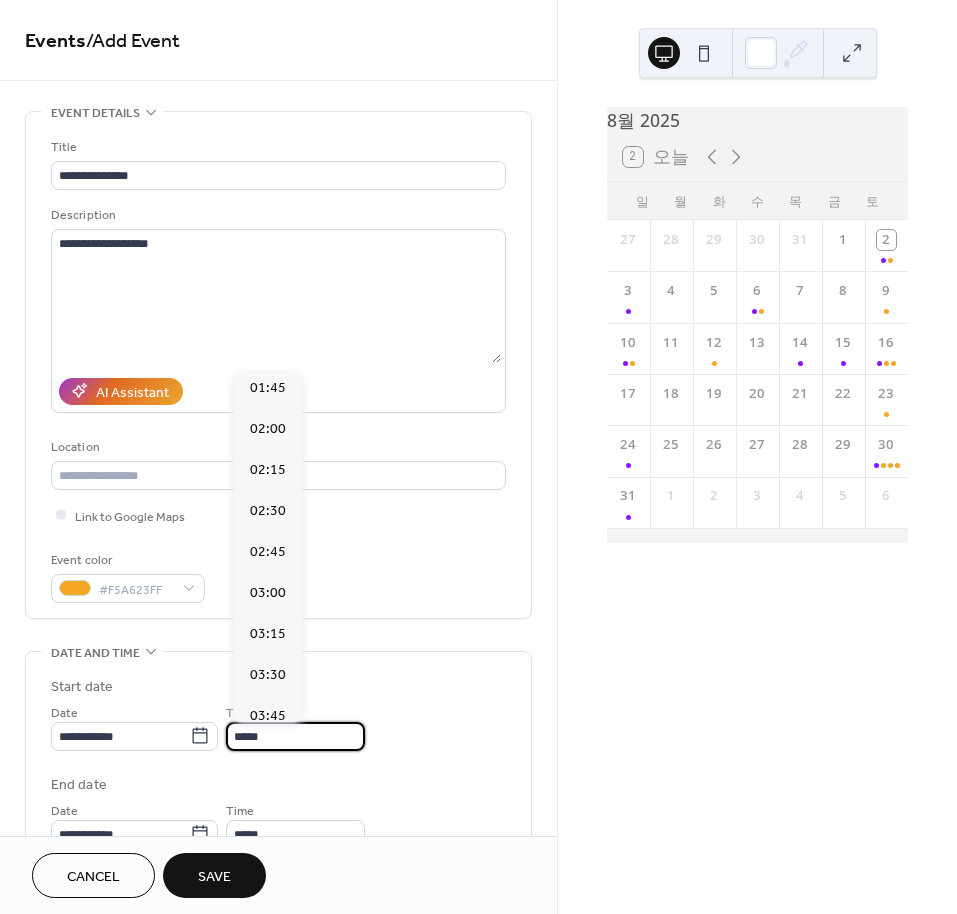 scroll, scrollTop: 211, scrollLeft: 0, axis: vertical 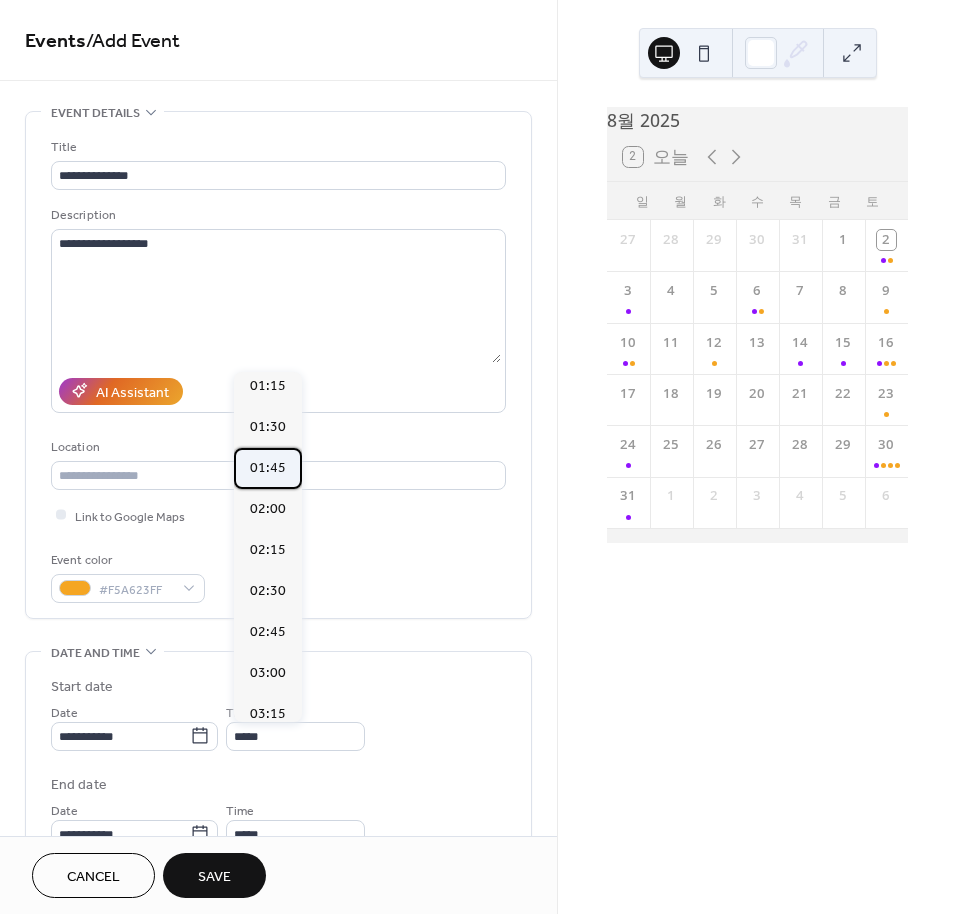 click on "01:45" at bounding box center (268, 468) 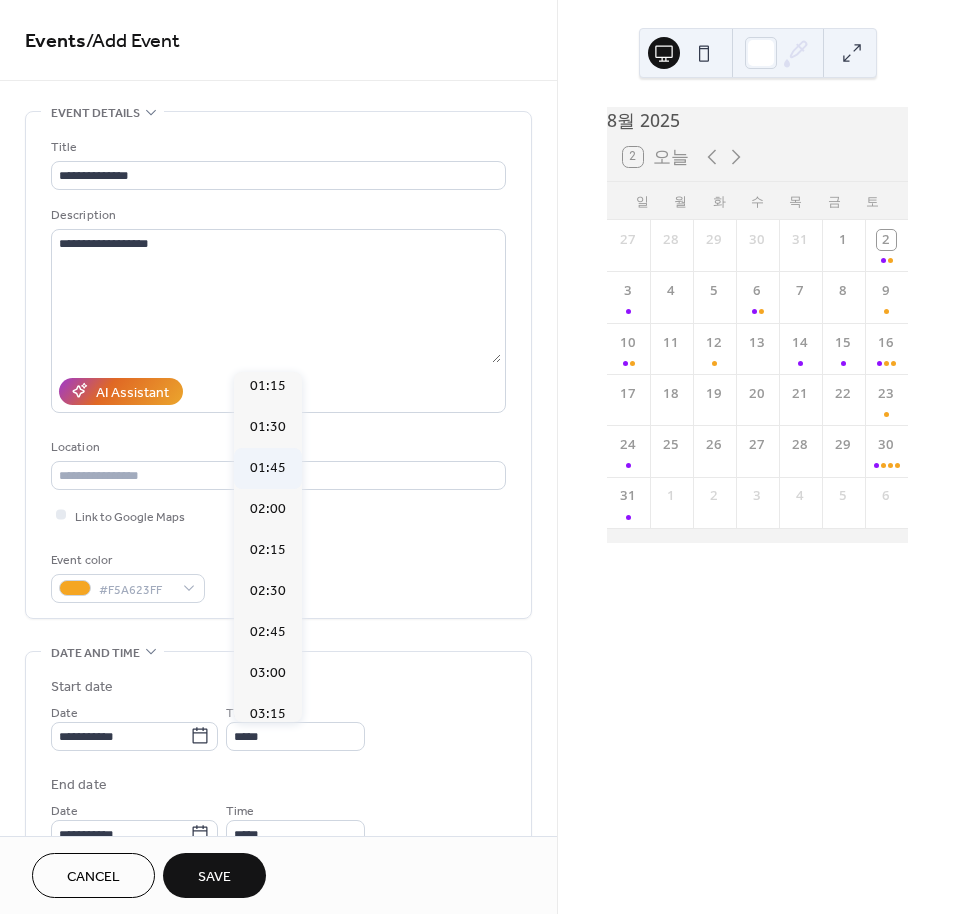 type on "*****" 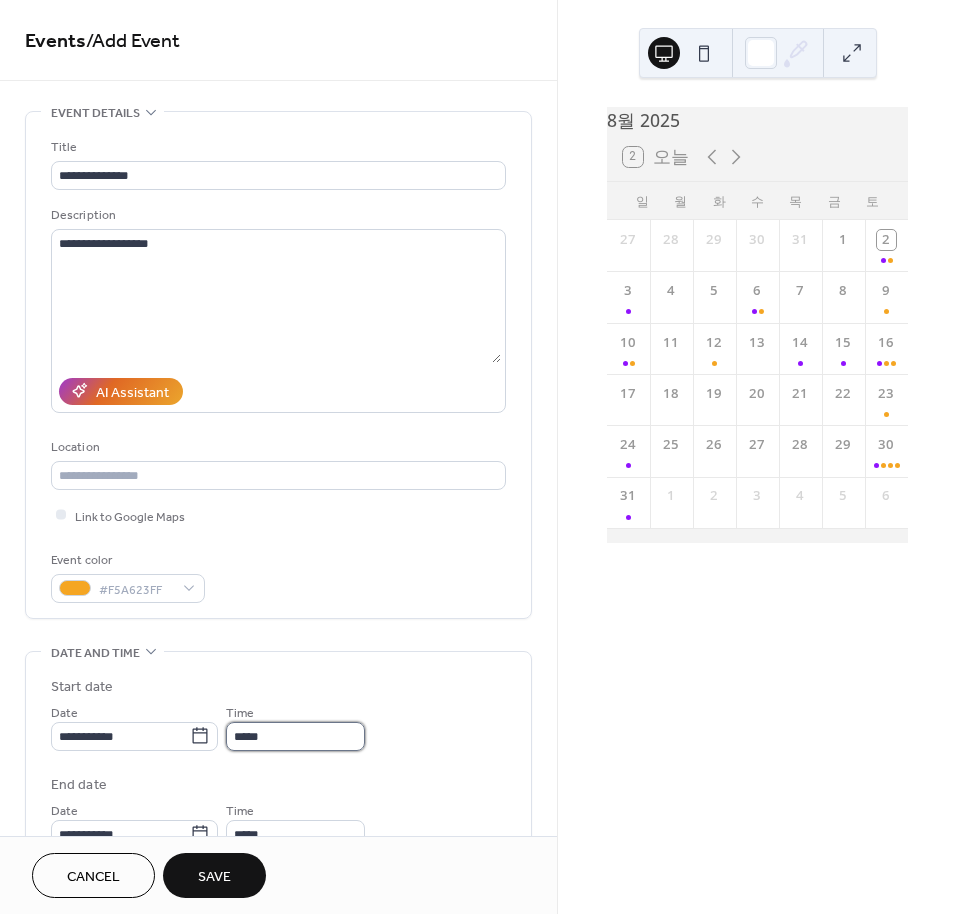 click on "*****" at bounding box center (295, 736) 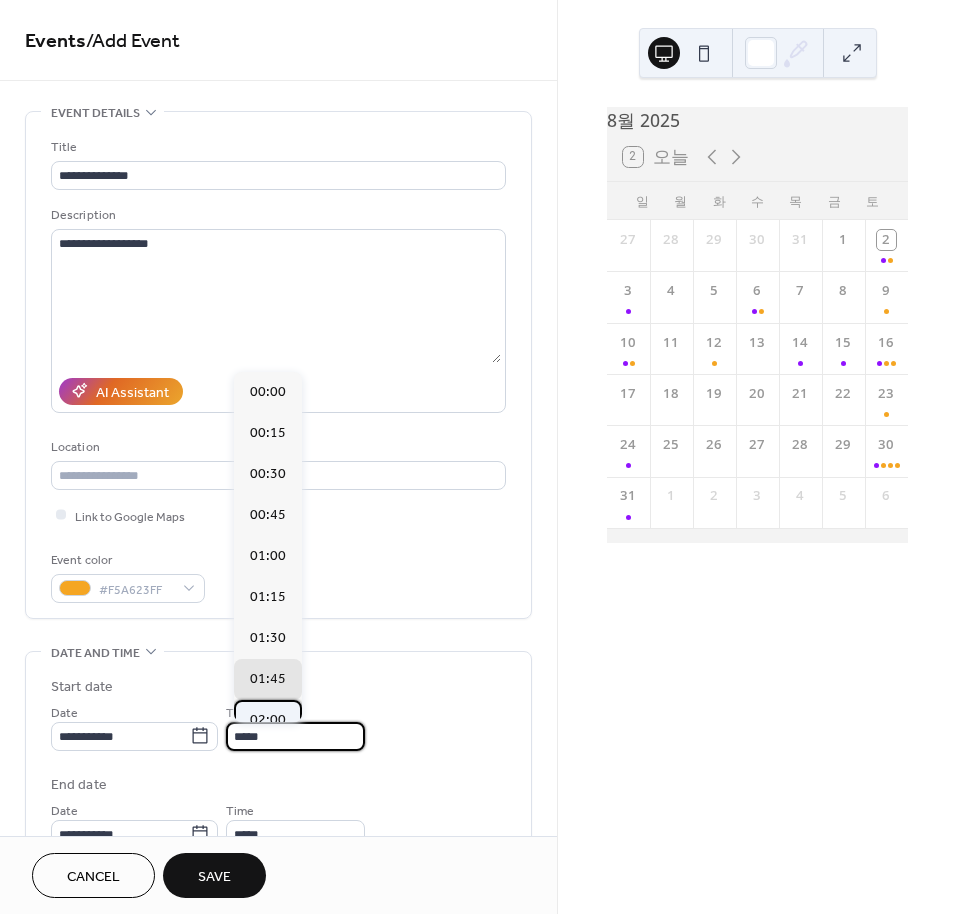 click on "02:00" at bounding box center [268, 720] 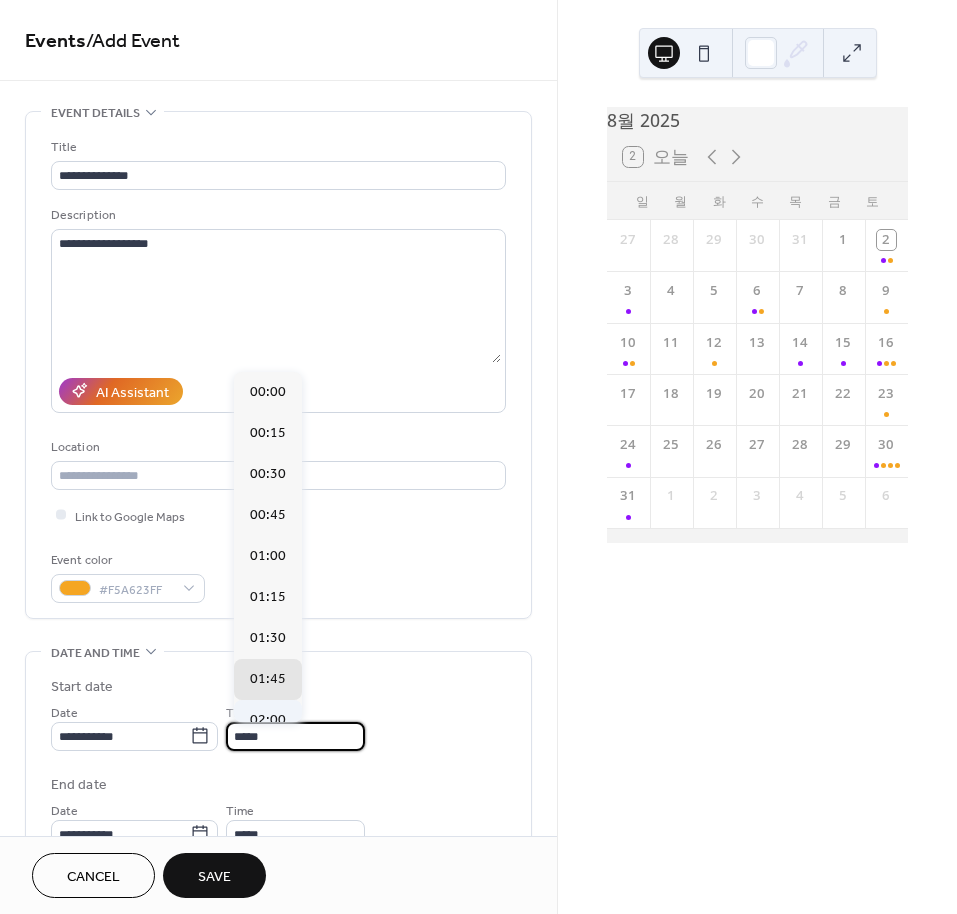 type on "*****" 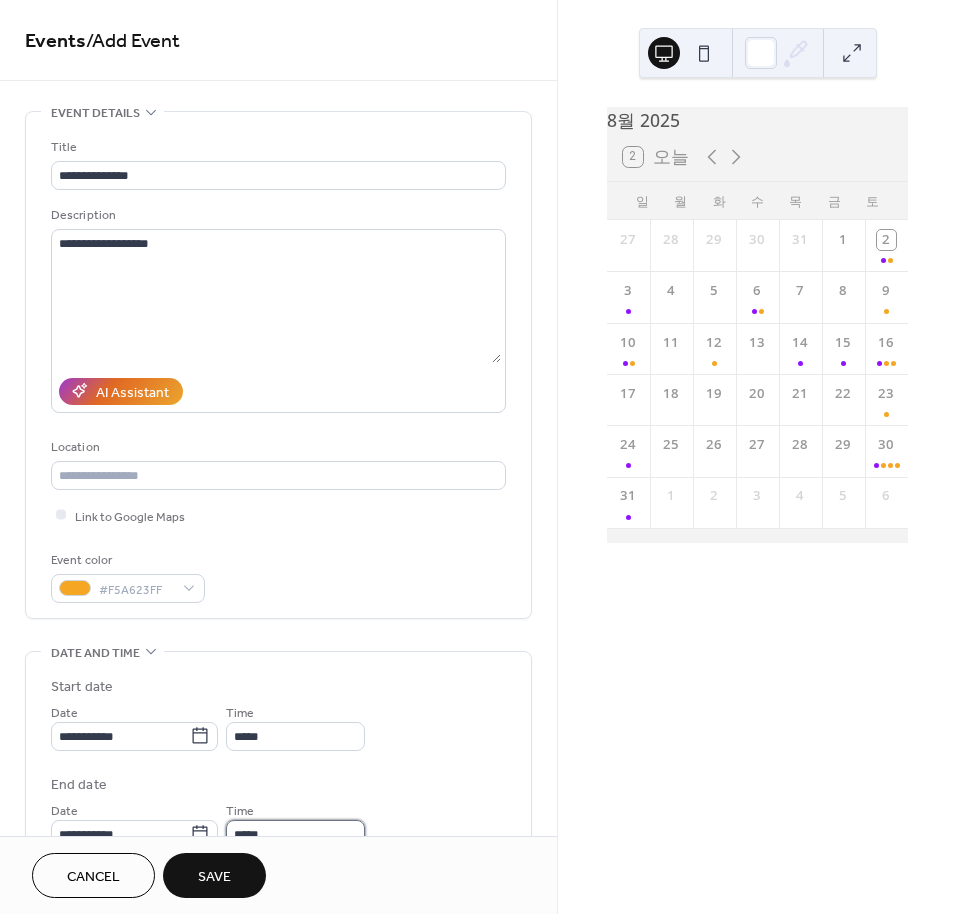 click on "*****" at bounding box center (295, 834) 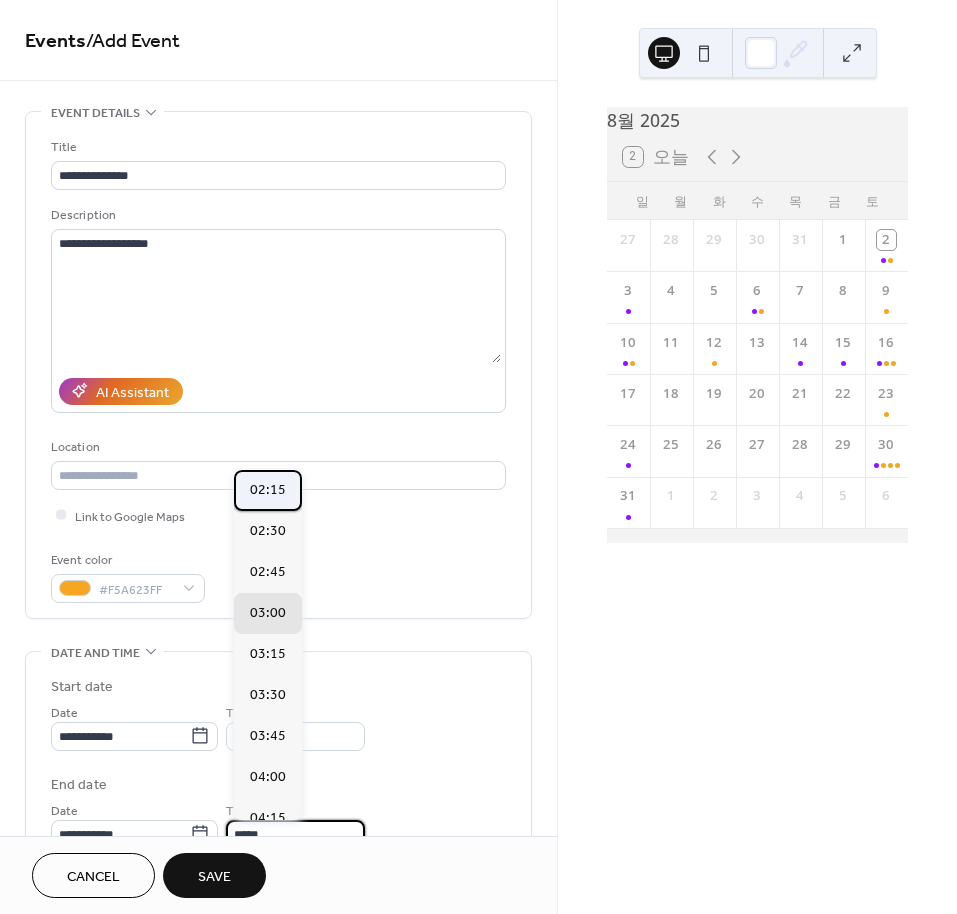 click on "02:15" at bounding box center (268, 490) 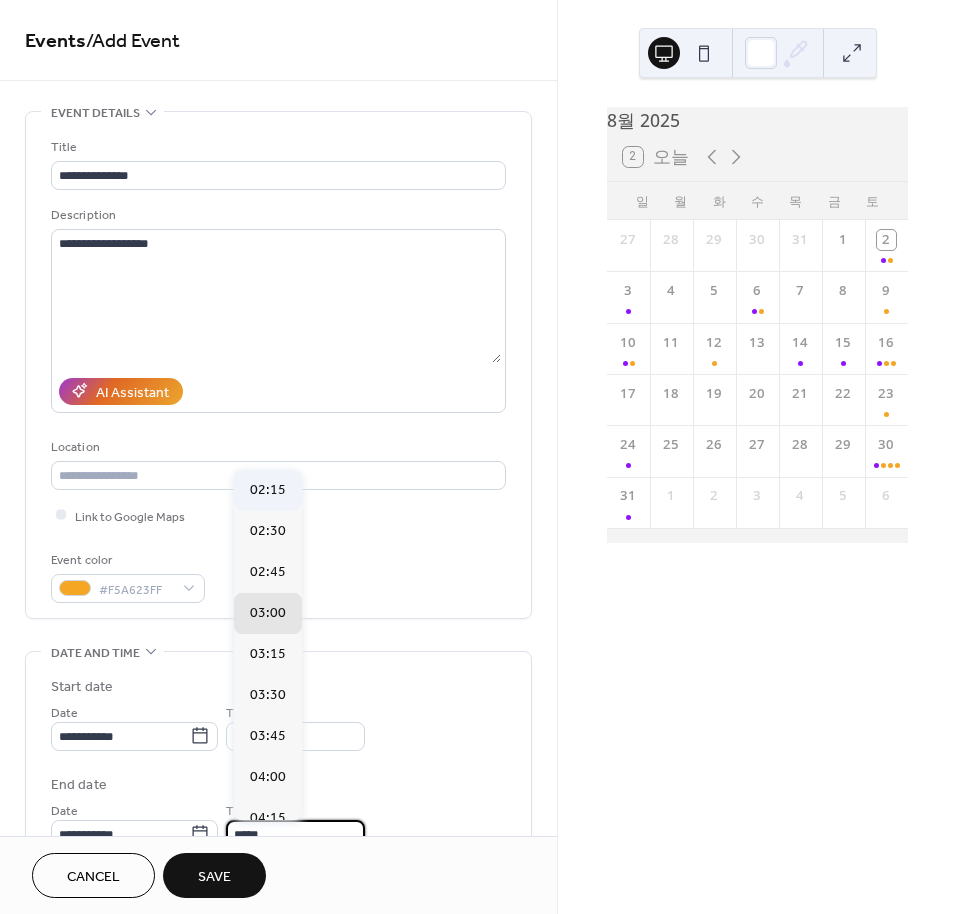 type on "*****" 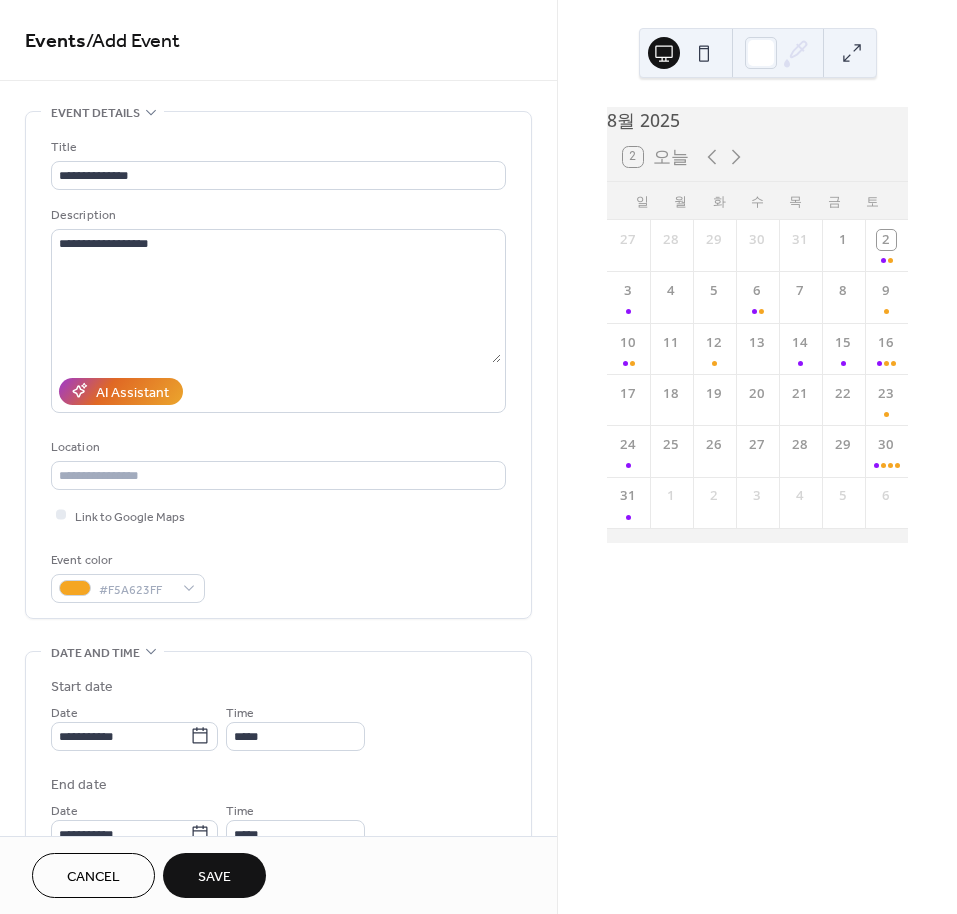 click on "Save" at bounding box center (214, 877) 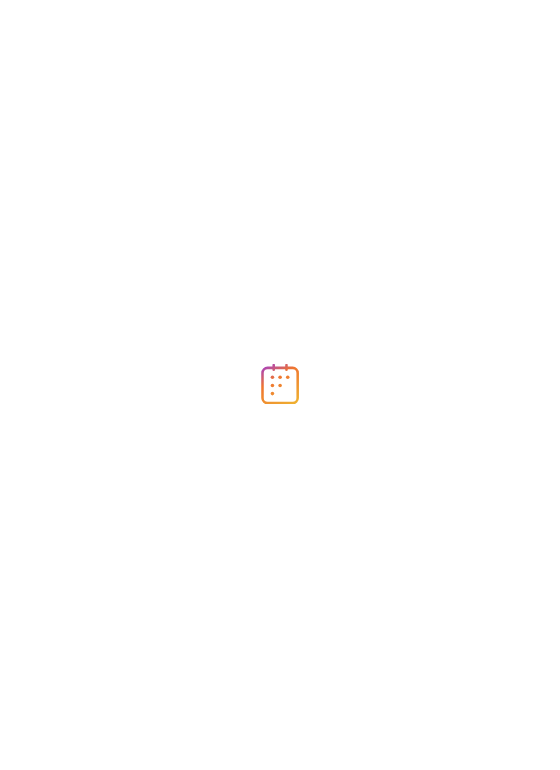scroll, scrollTop: 0, scrollLeft: 0, axis: both 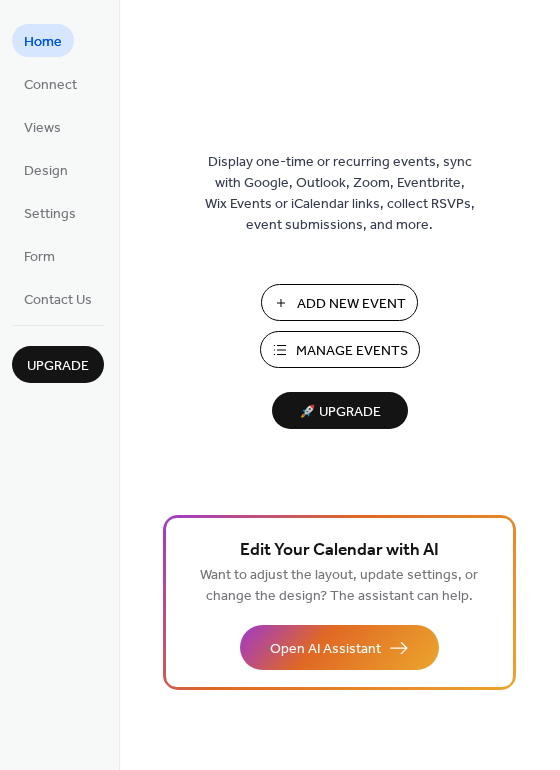 click on "Add New Event" at bounding box center (351, 304) 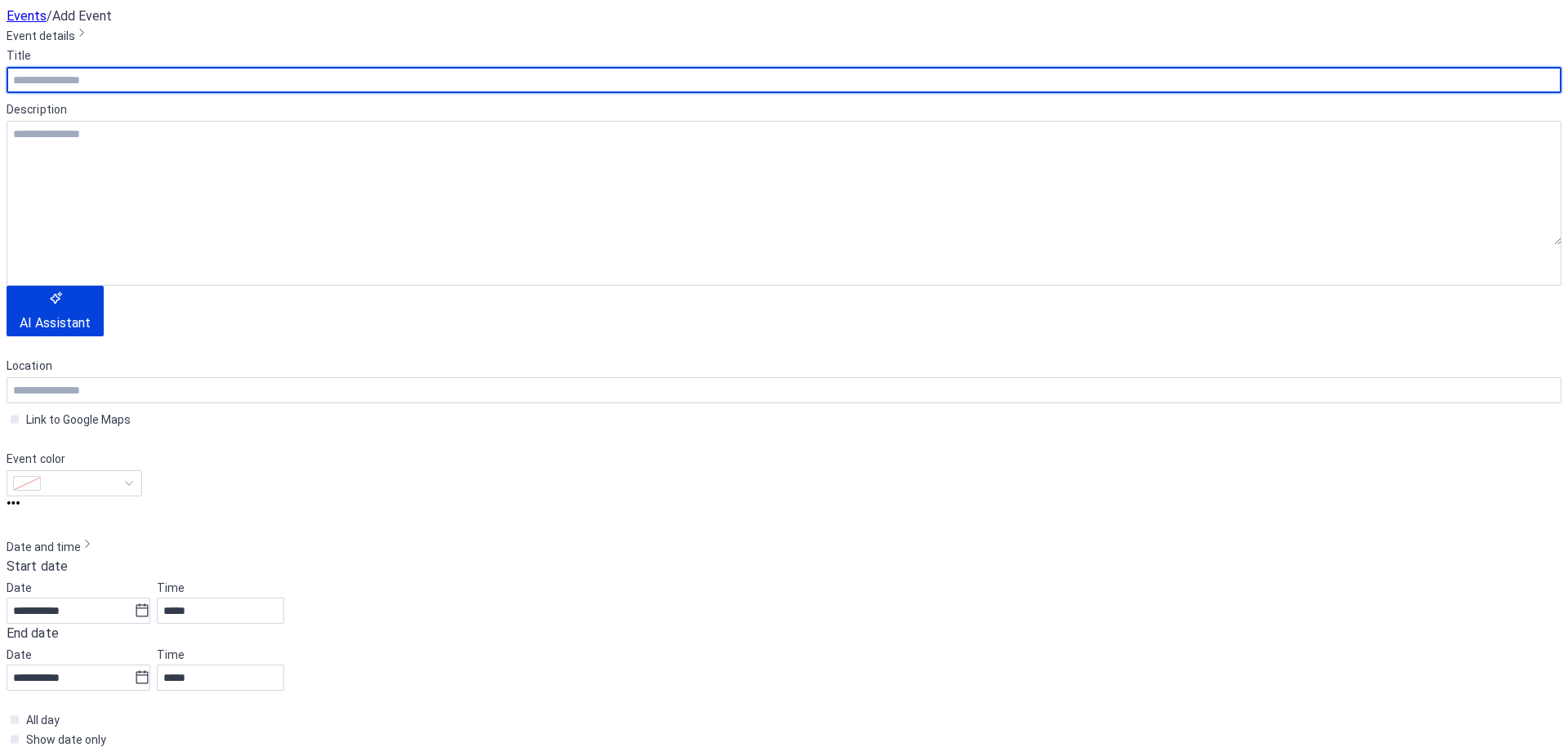 scroll, scrollTop: 0, scrollLeft: 0, axis: both 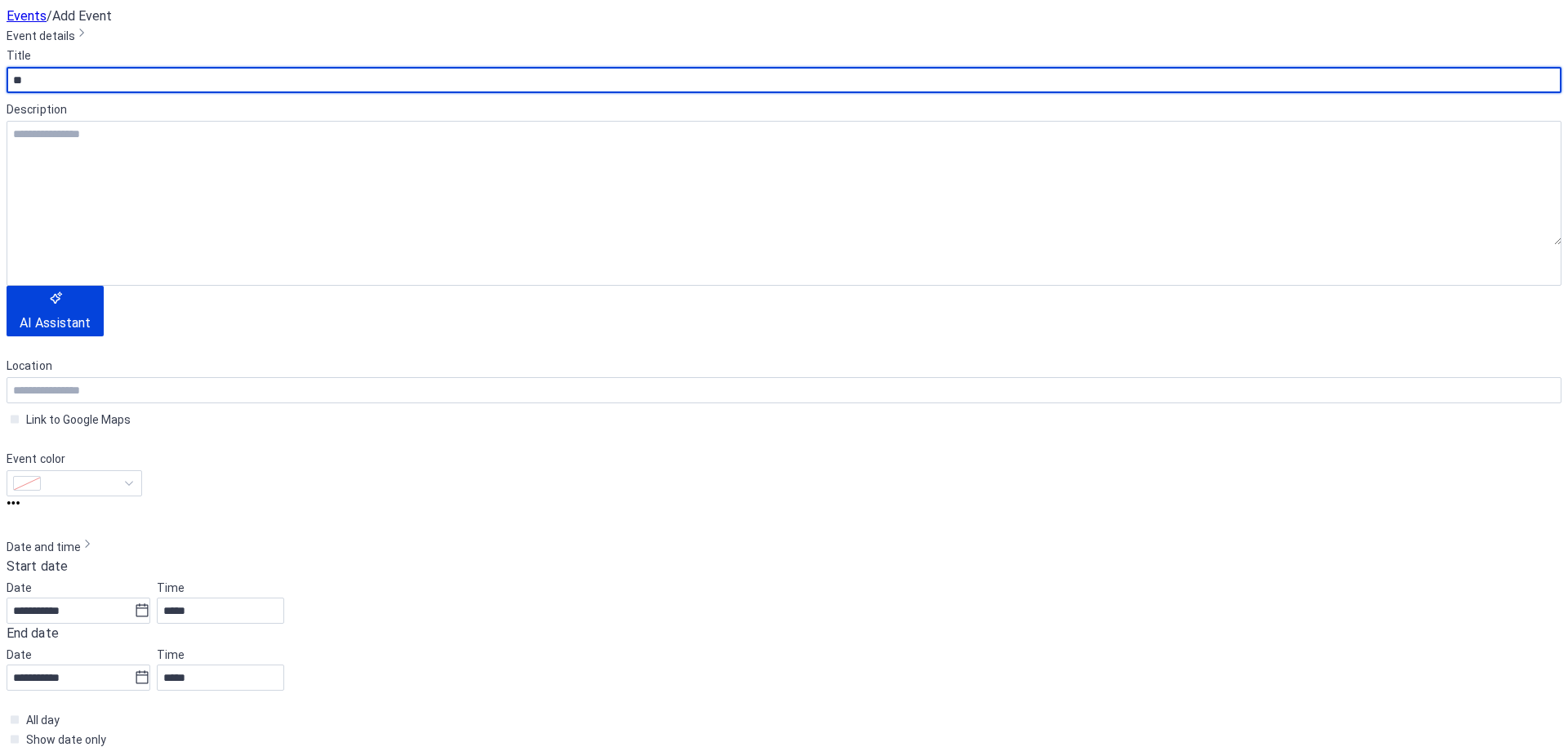 type on "*" 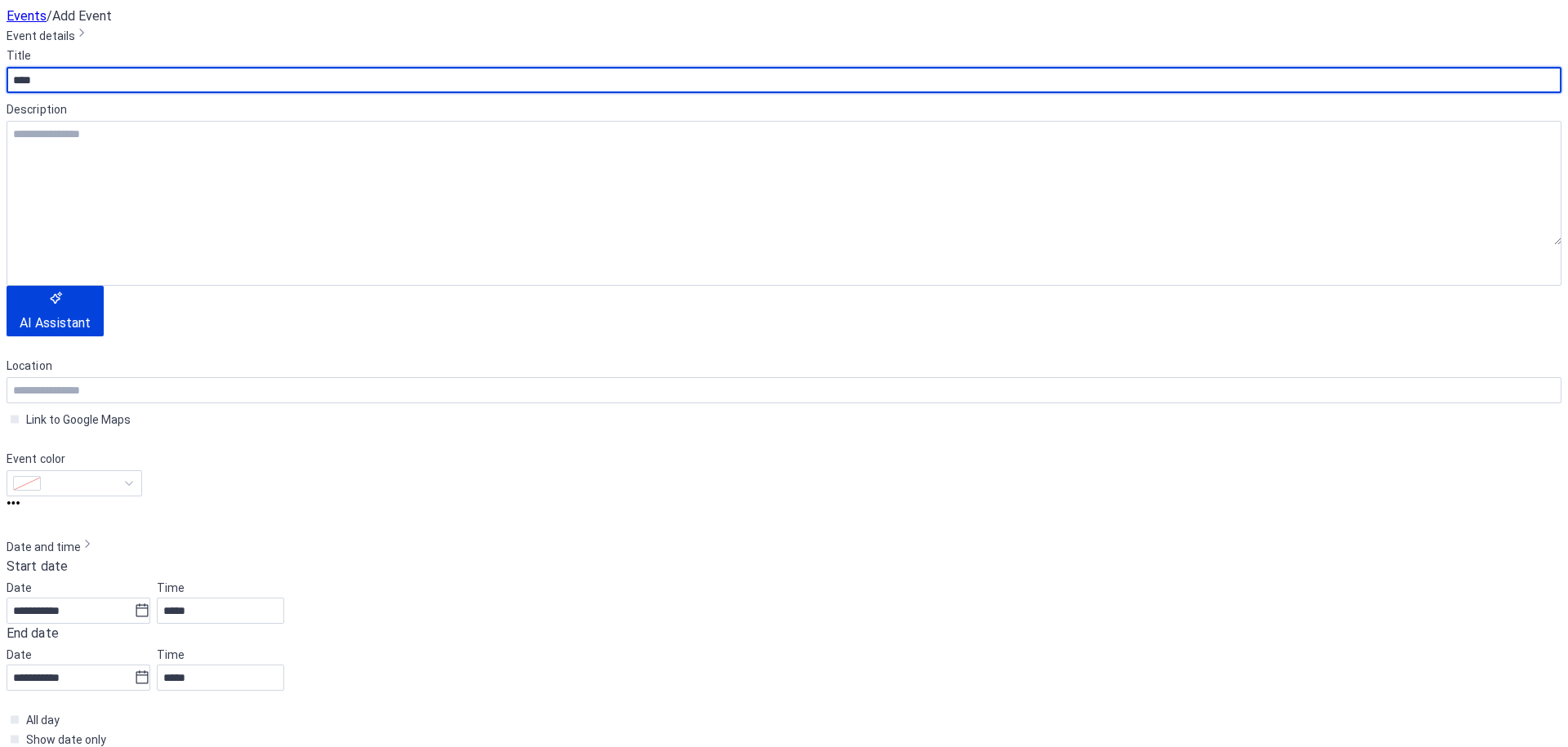 type on "****" 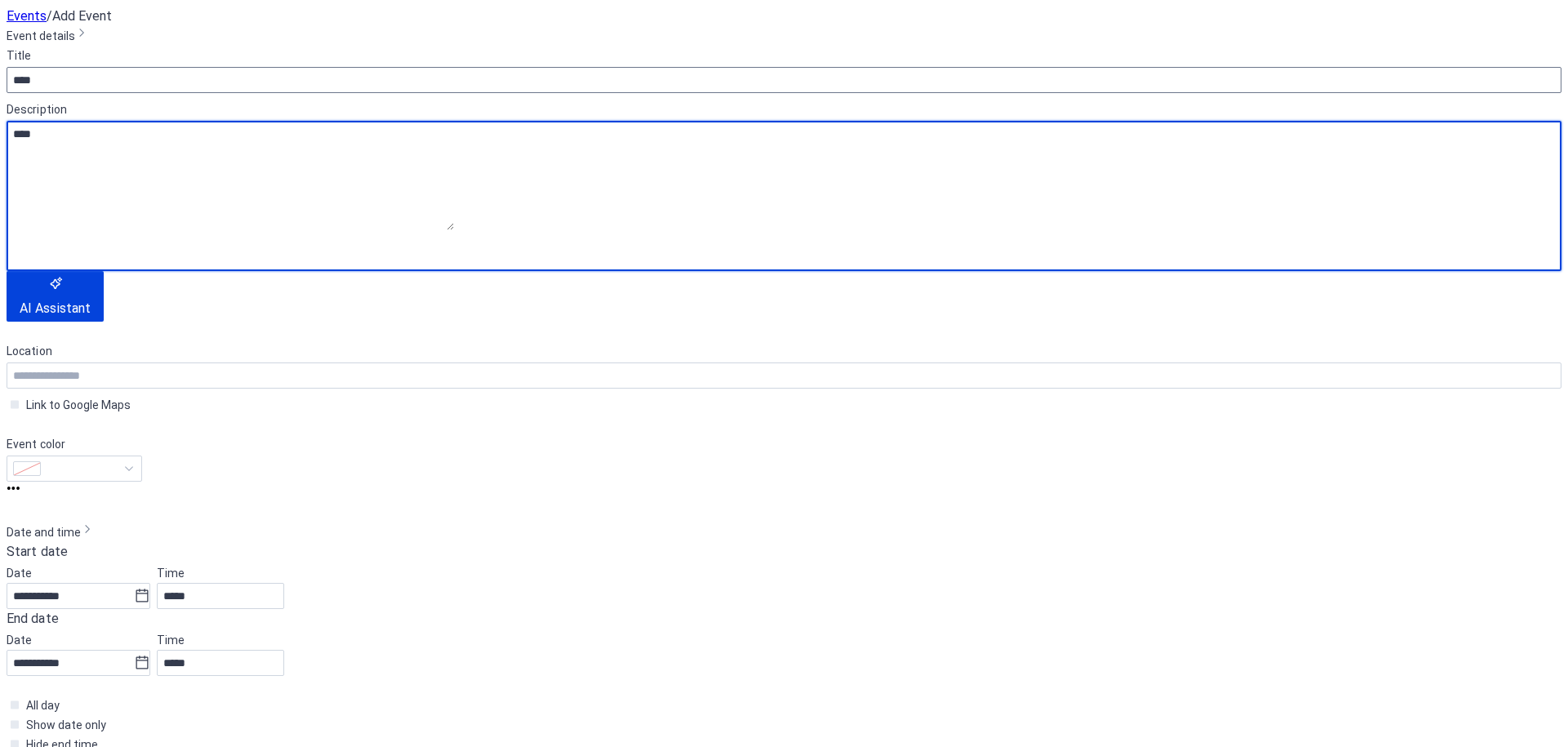 type on "****" 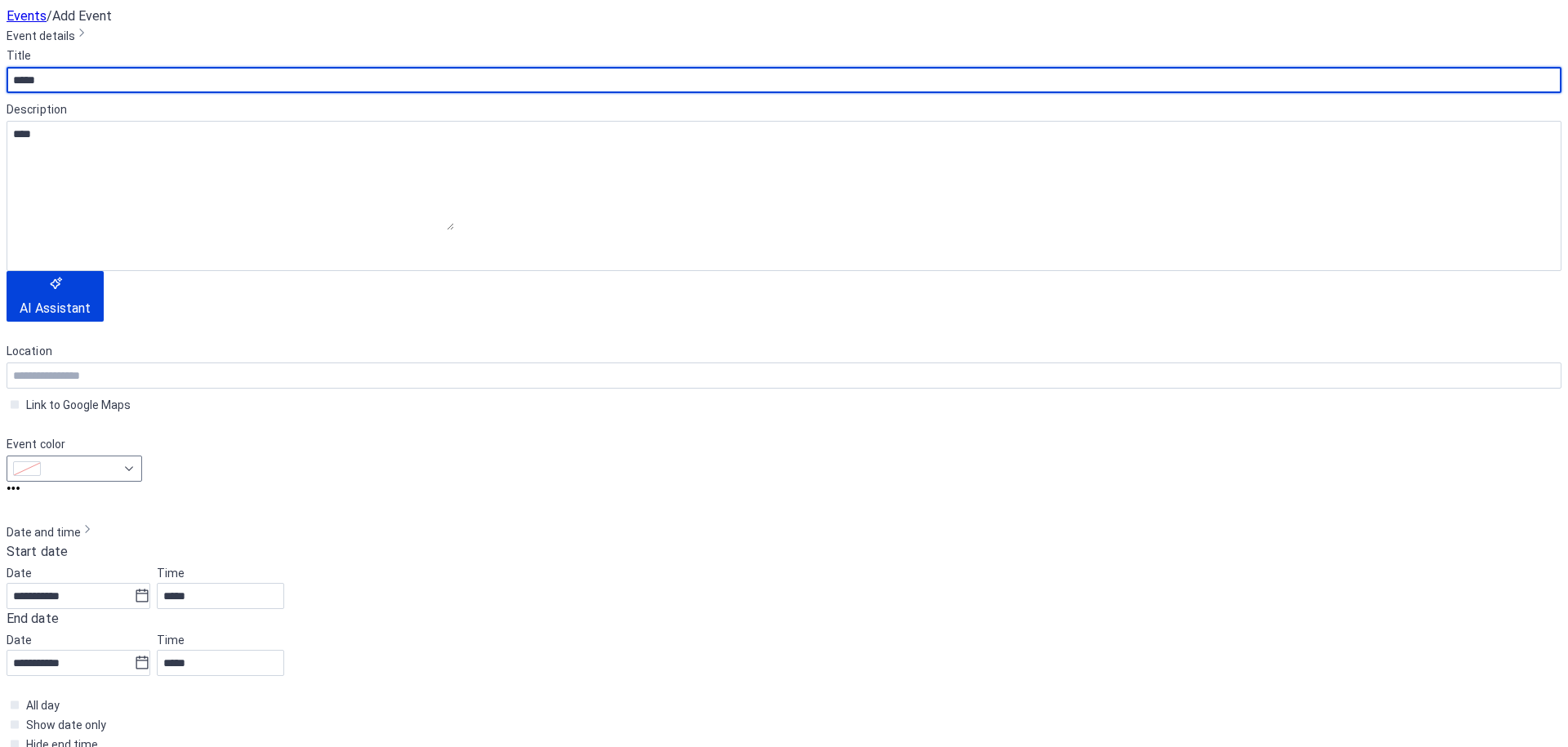 type on "*****" 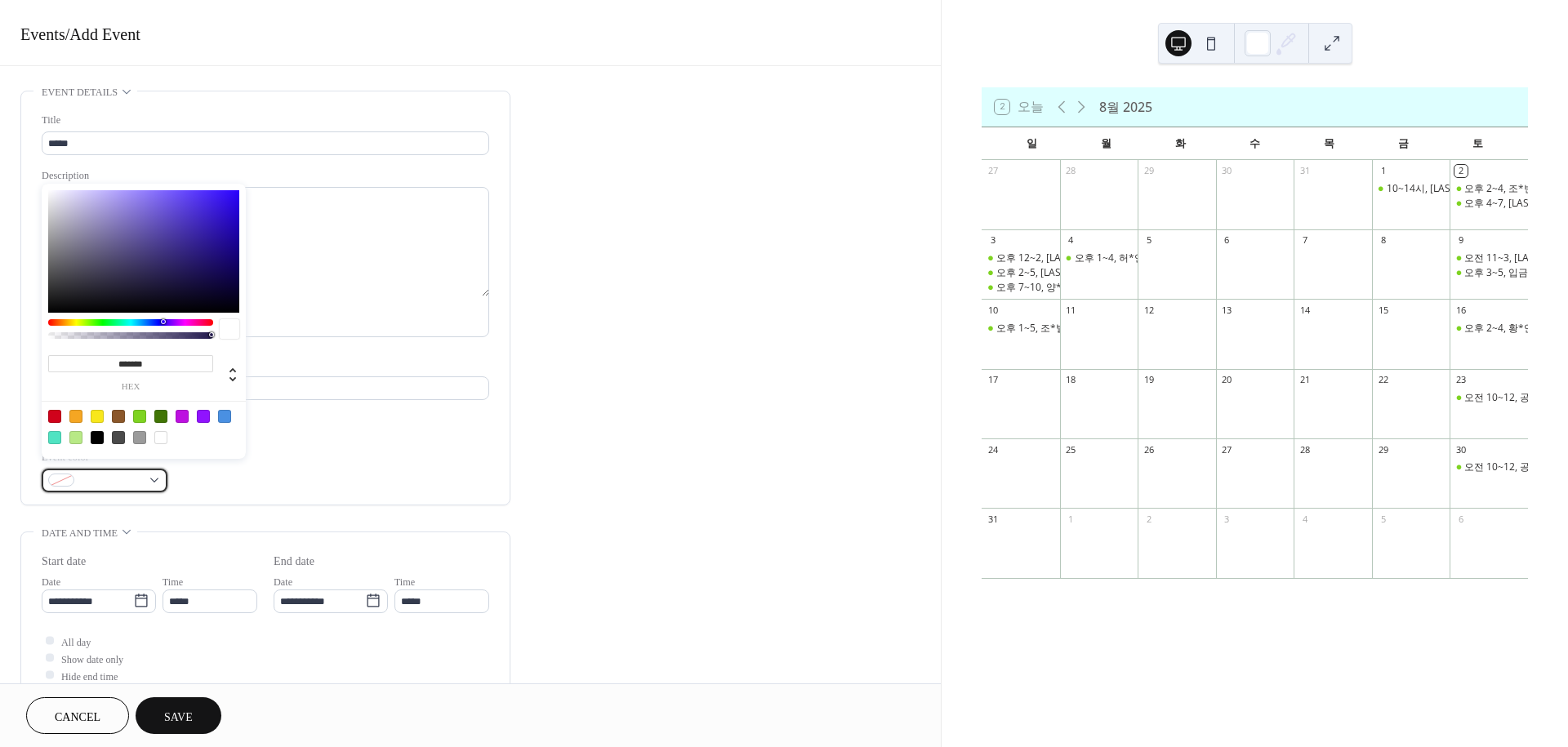 click at bounding box center (105, 480) 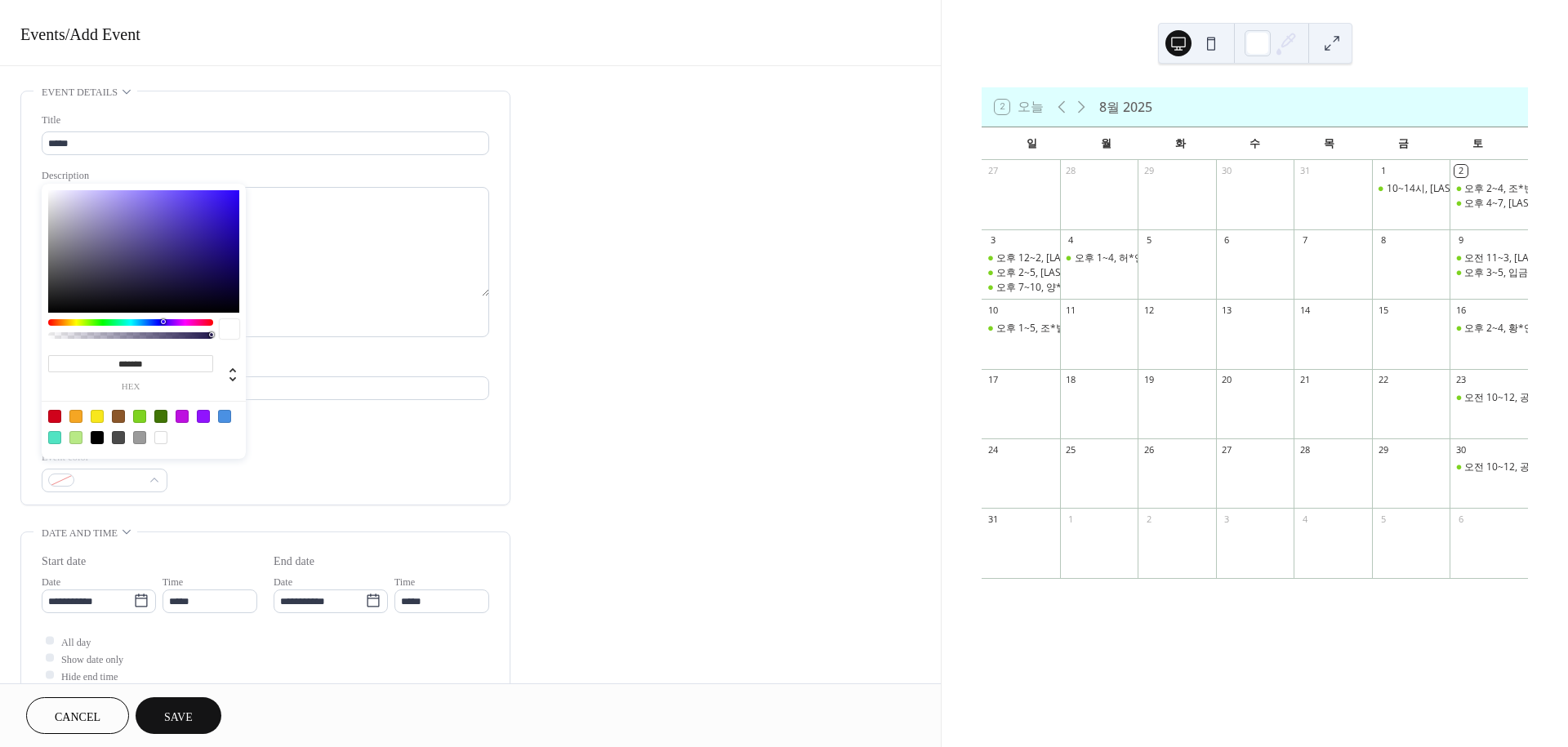 click at bounding box center (140, 416) 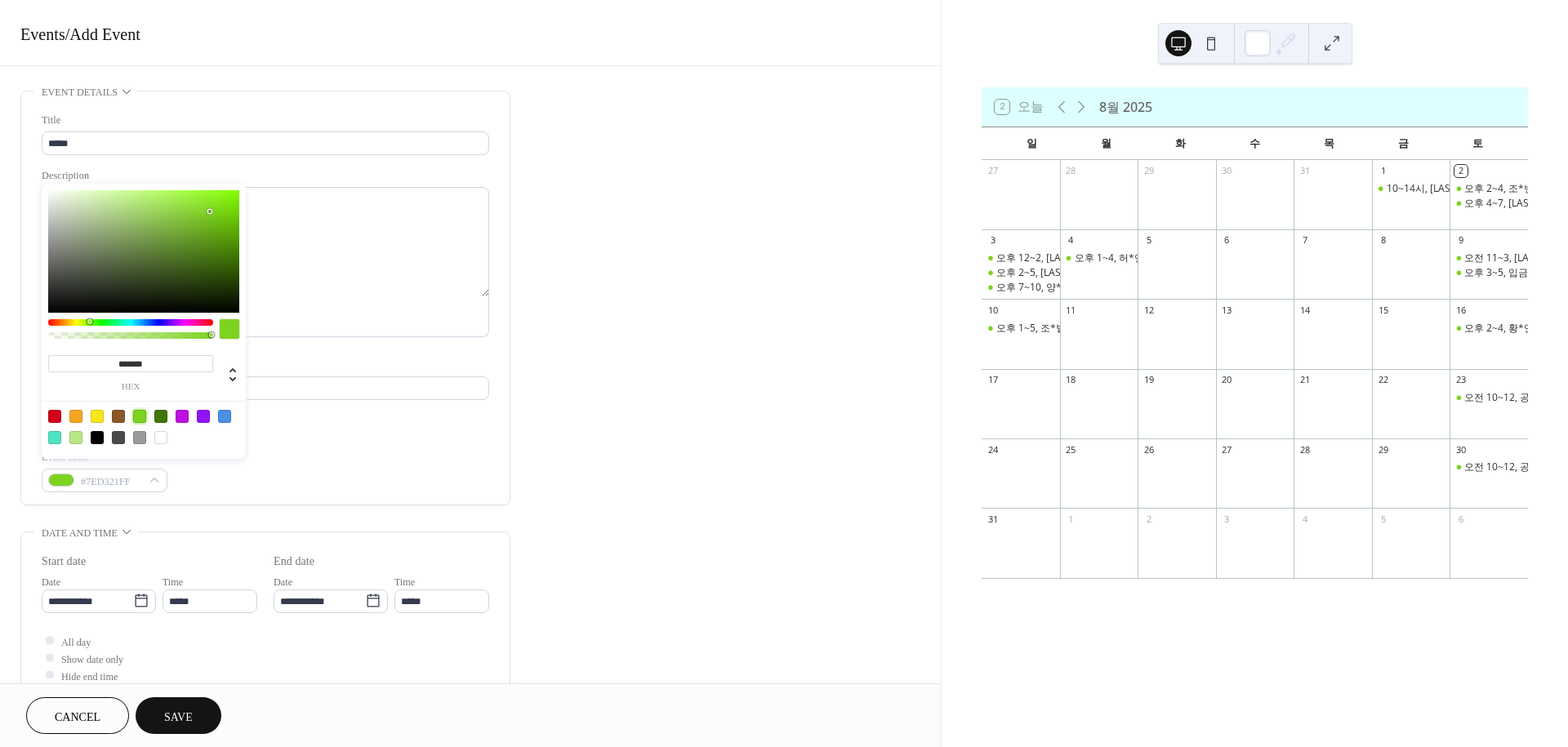 click on "**********" at bounding box center (265, 618) 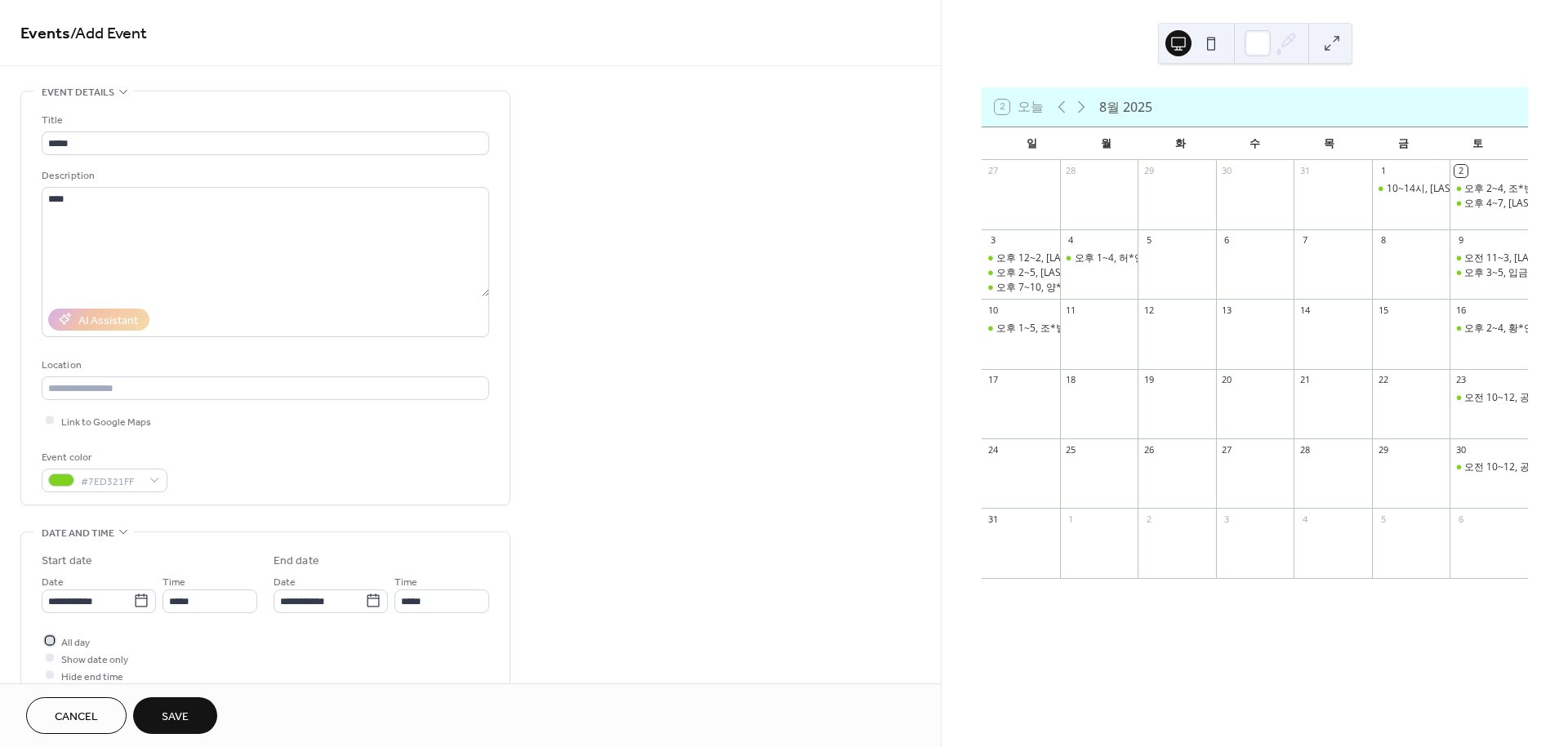 click on "All day" at bounding box center [75, 642] 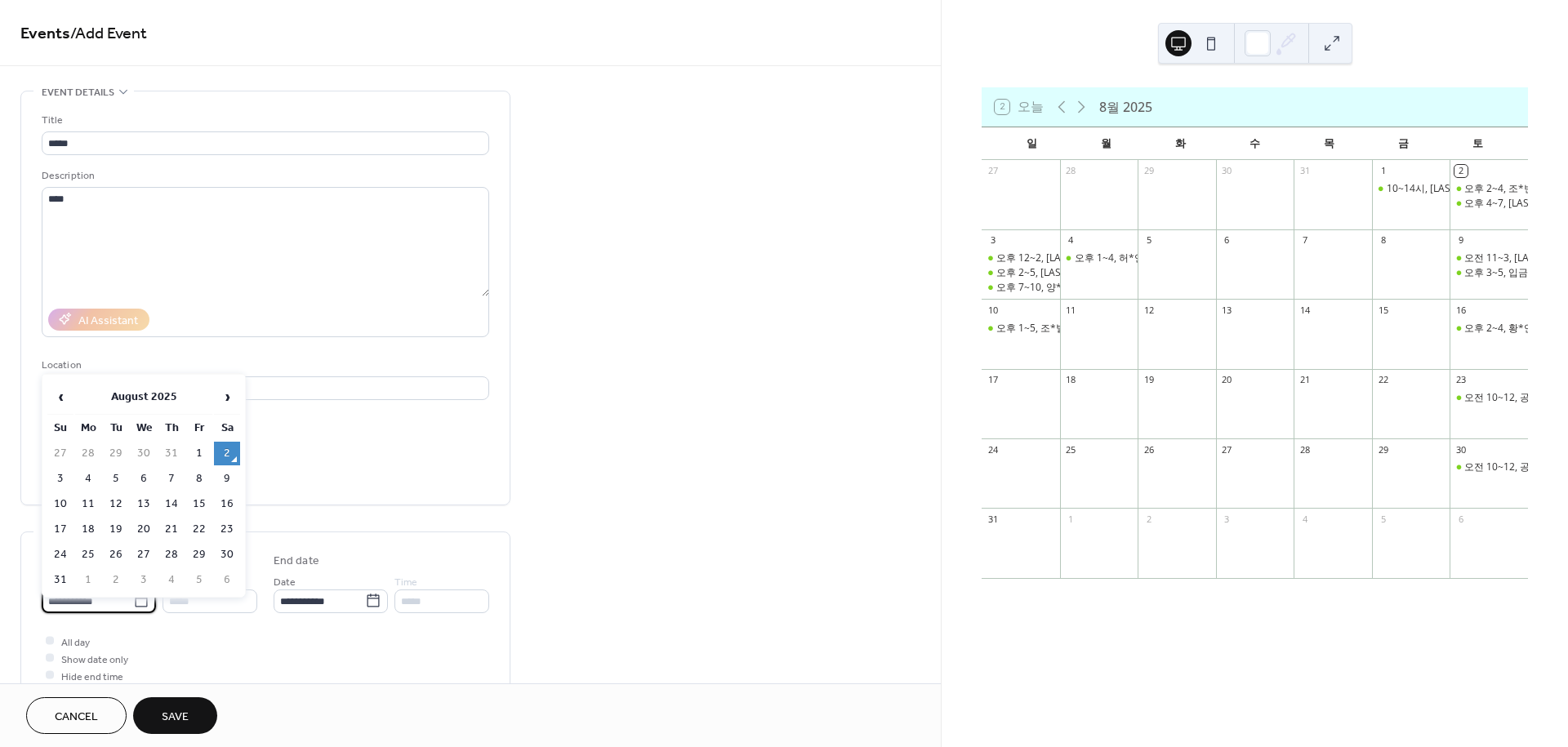 click on "**********" at bounding box center [87, 601] 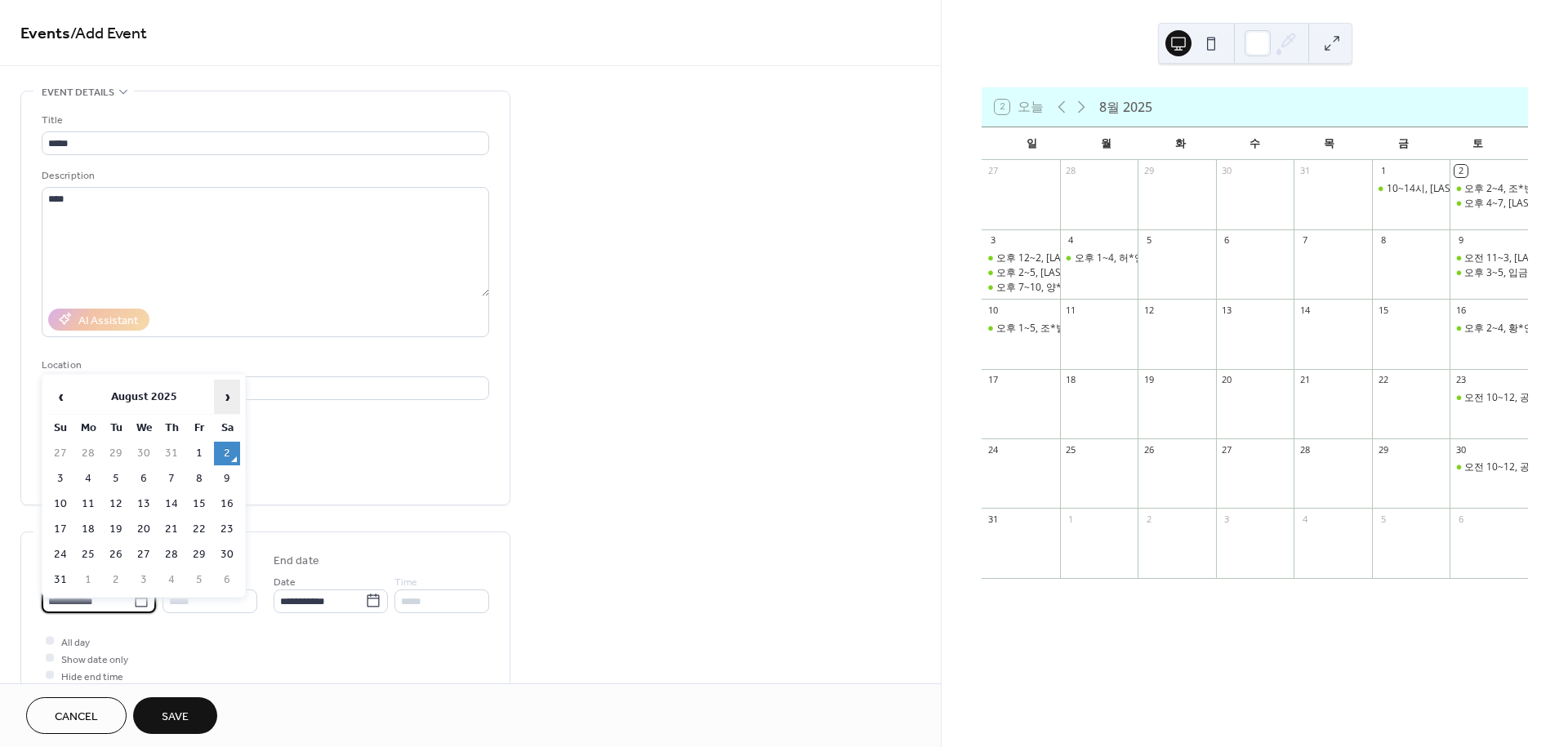 click on "›" at bounding box center [227, 397] 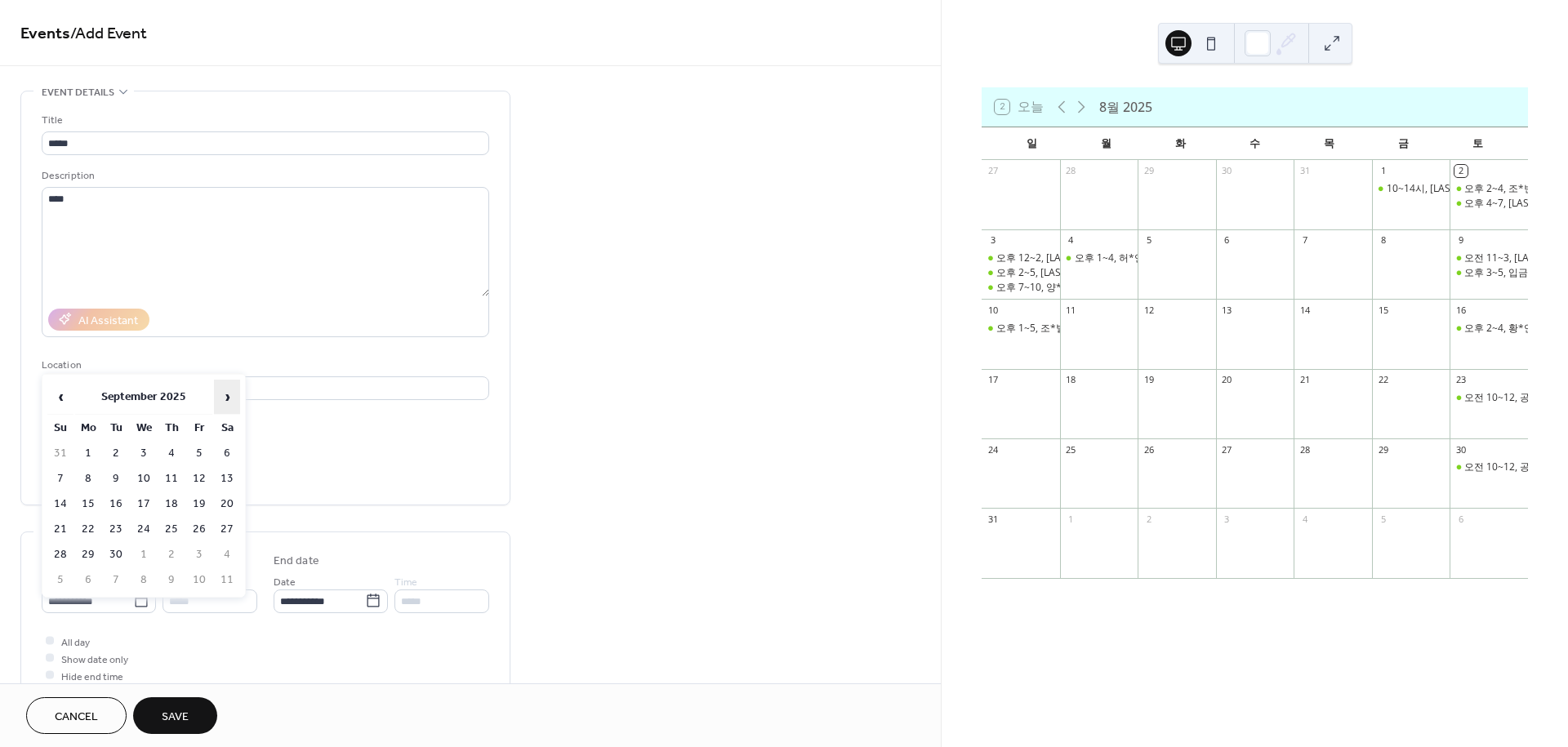 click on "›" at bounding box center [227, 397] 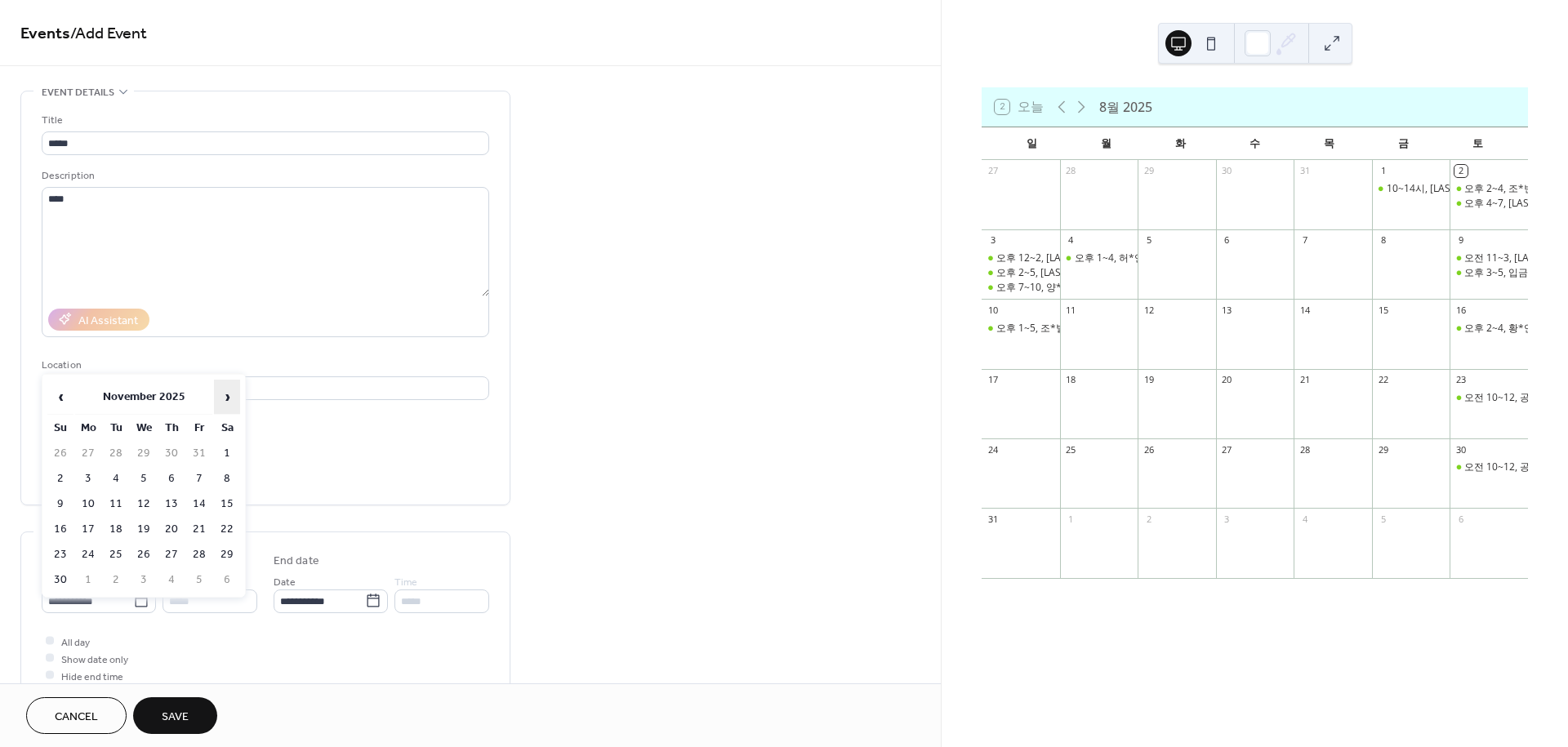 click on "›" at bounding box center [227, 397] 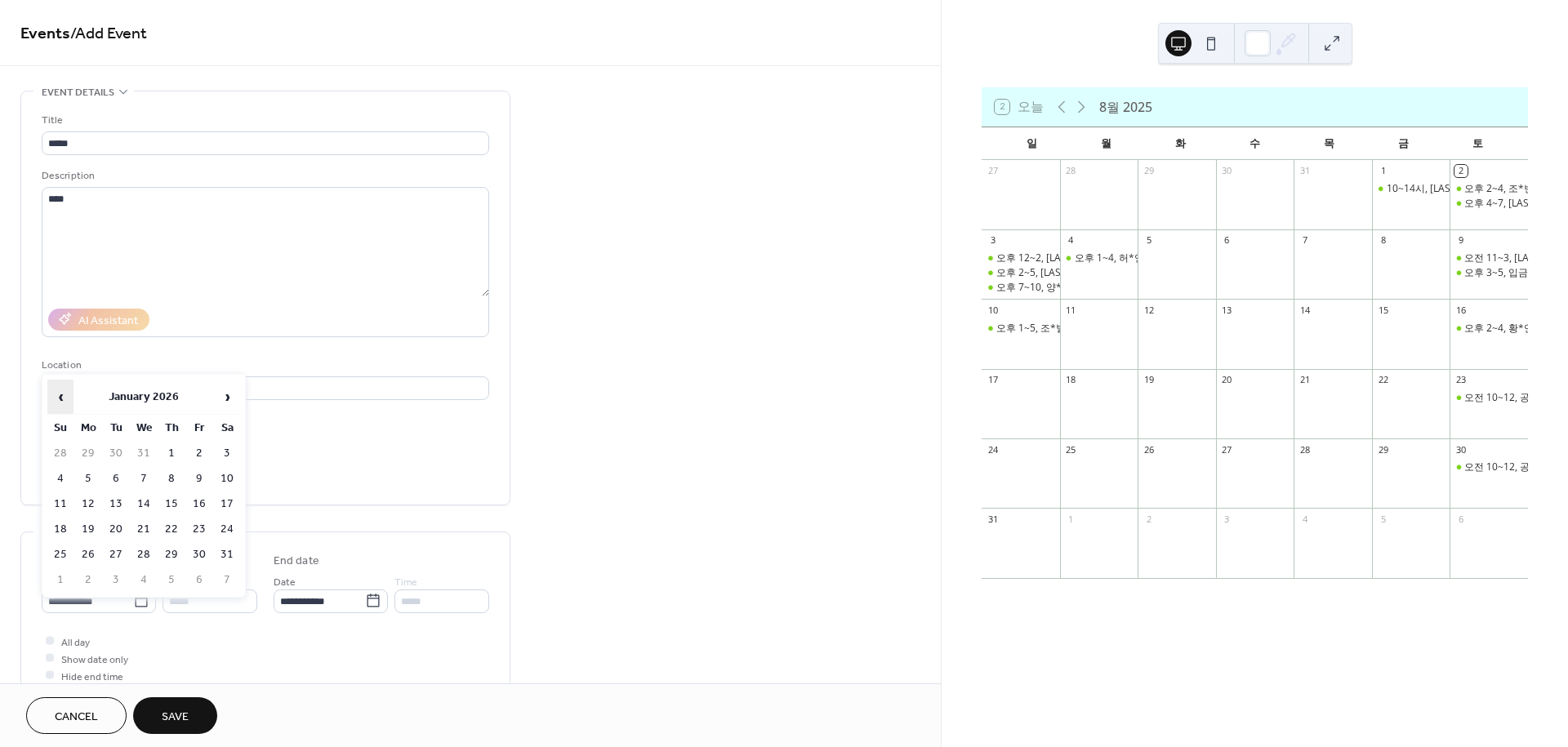 click on "‹" at bounding box center (60, 397) 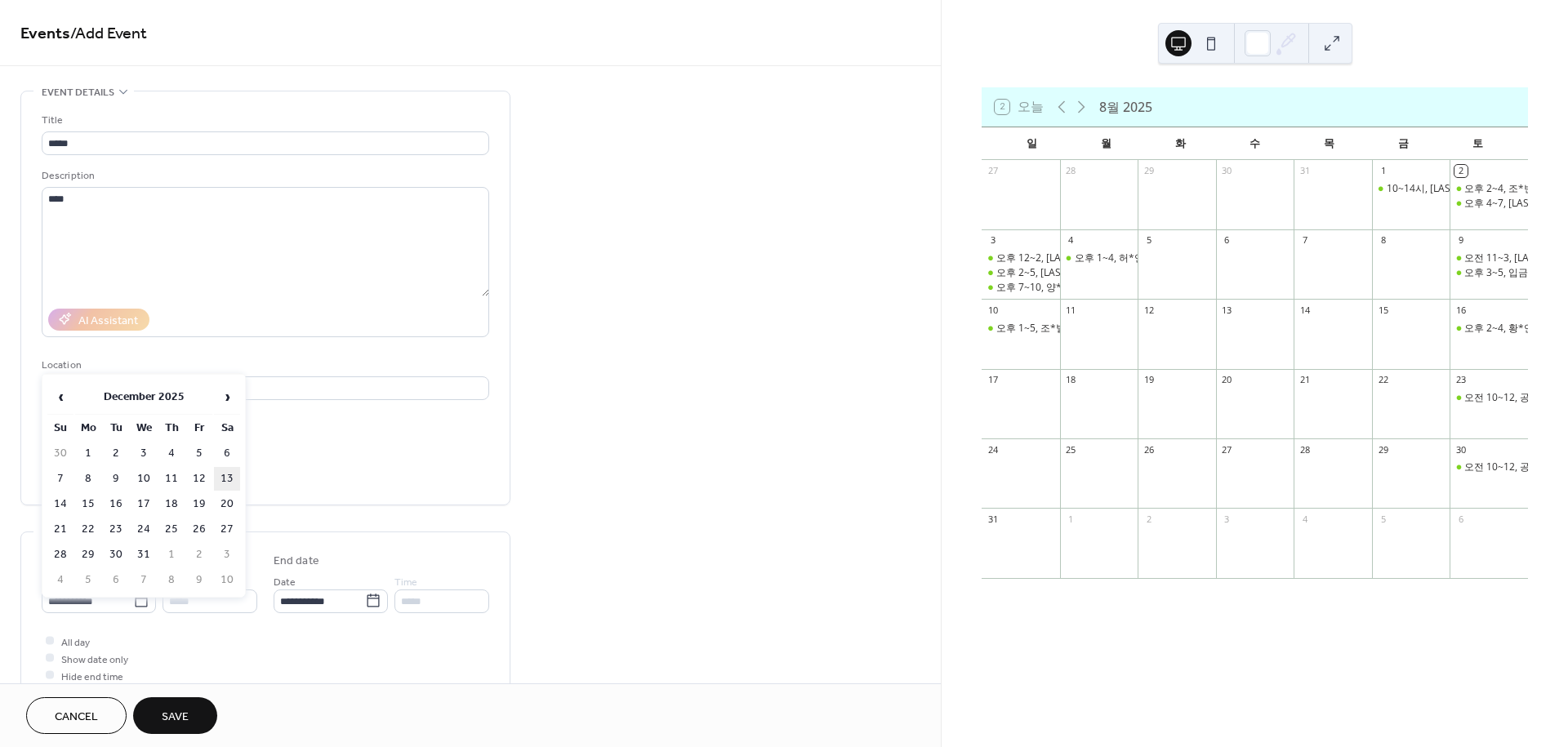 click on "13" at bounding box center [227, 478] 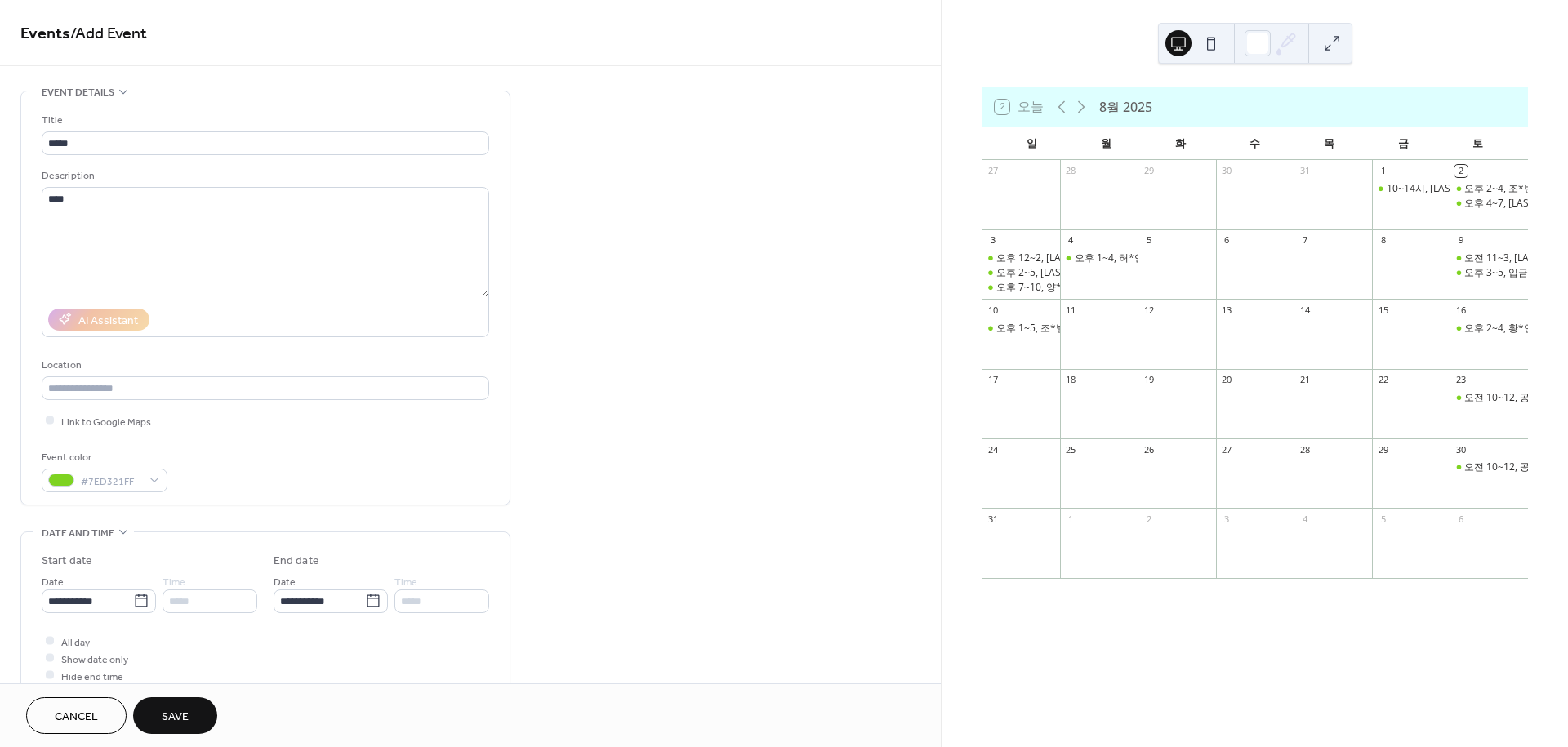 click on "Save" at bounding box center (175, 717) 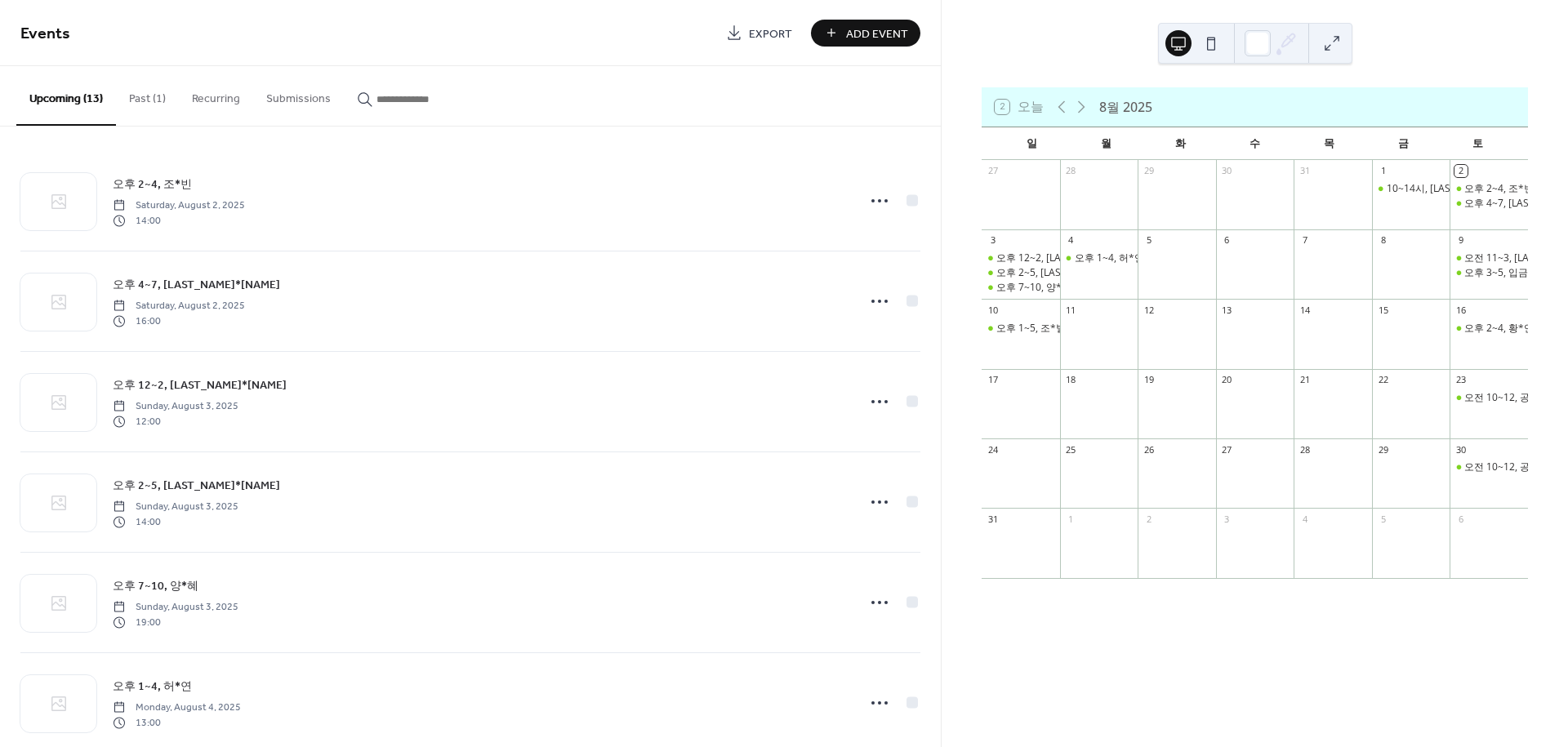 click on "2 오늘 8월 2025" at bounding box center (1254, 107) 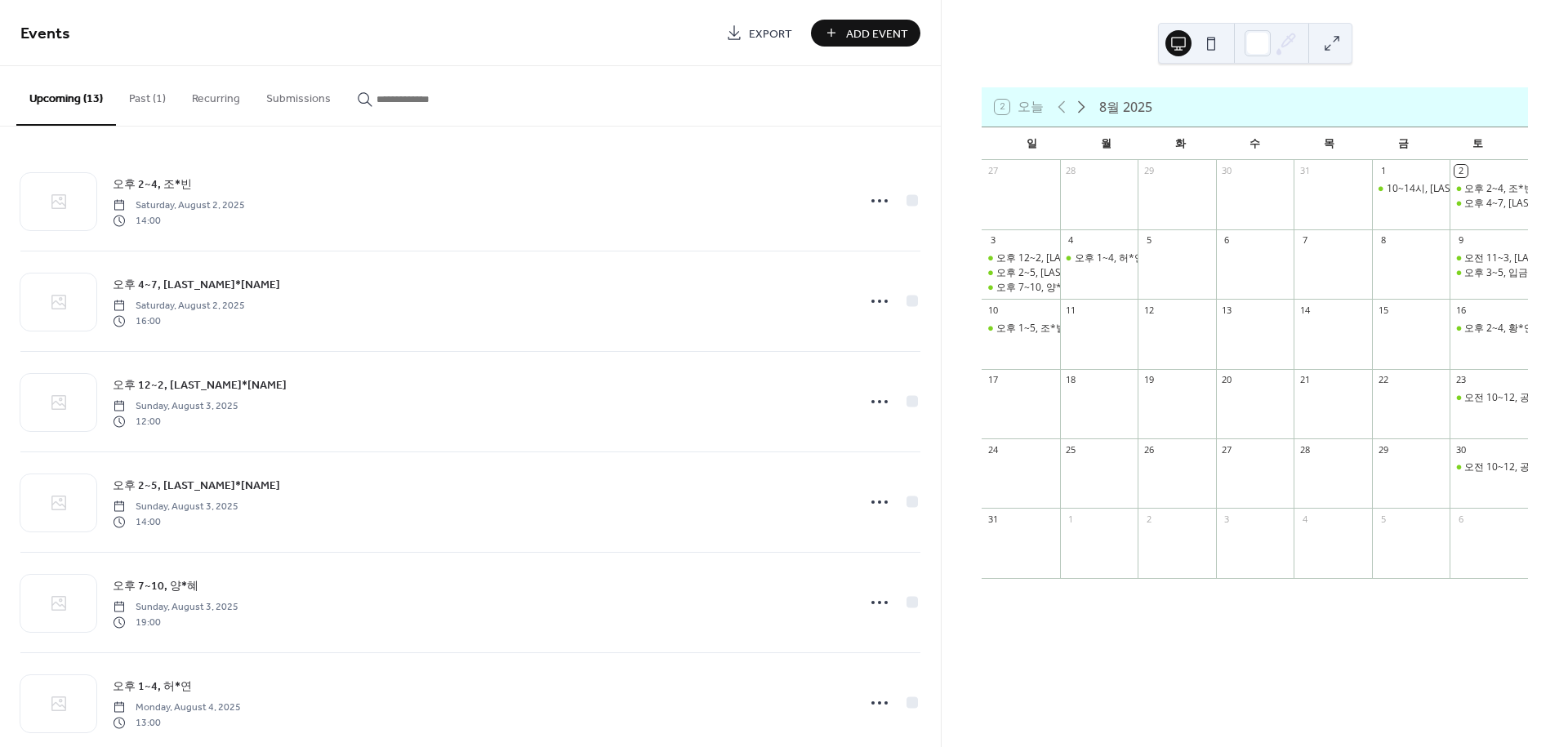 click 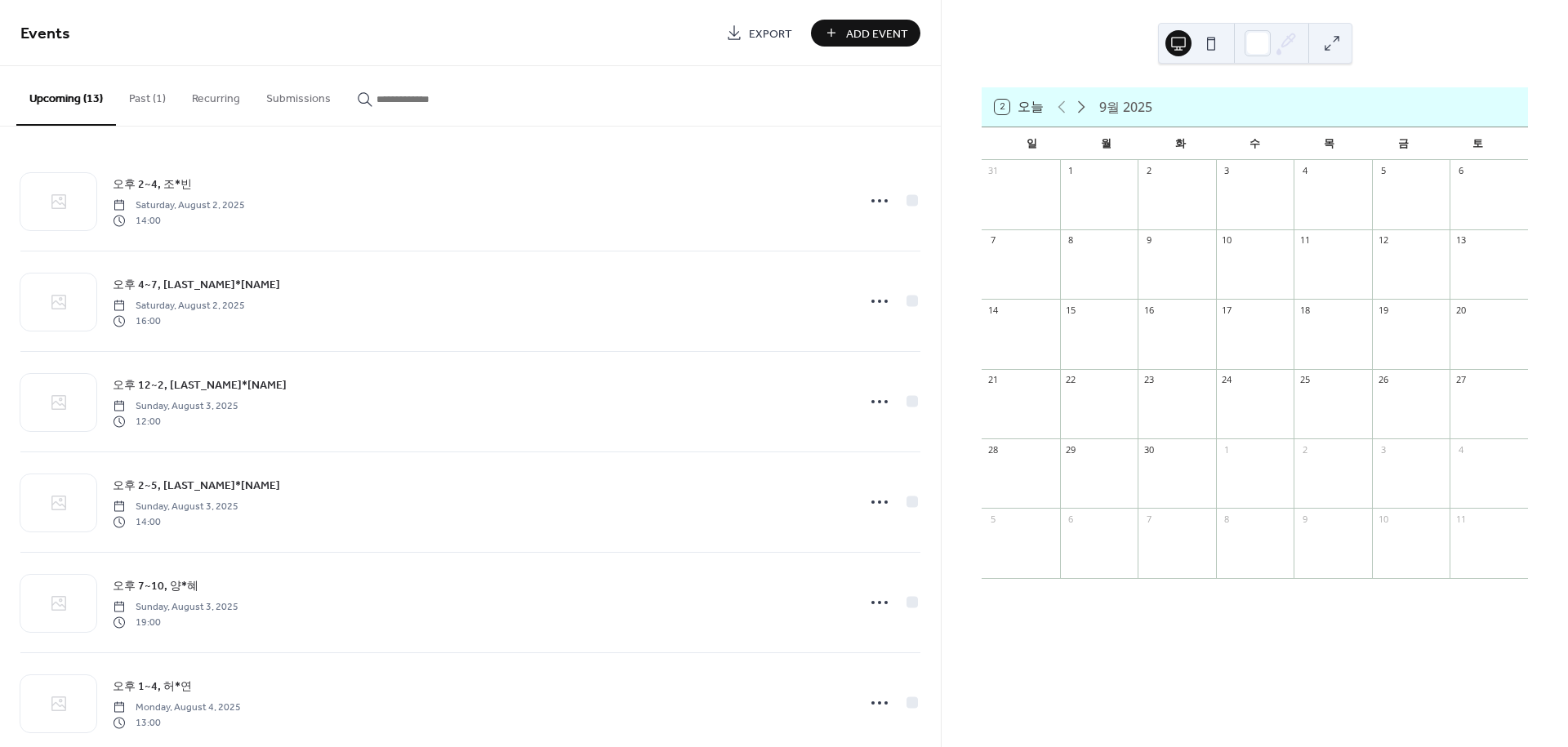 click 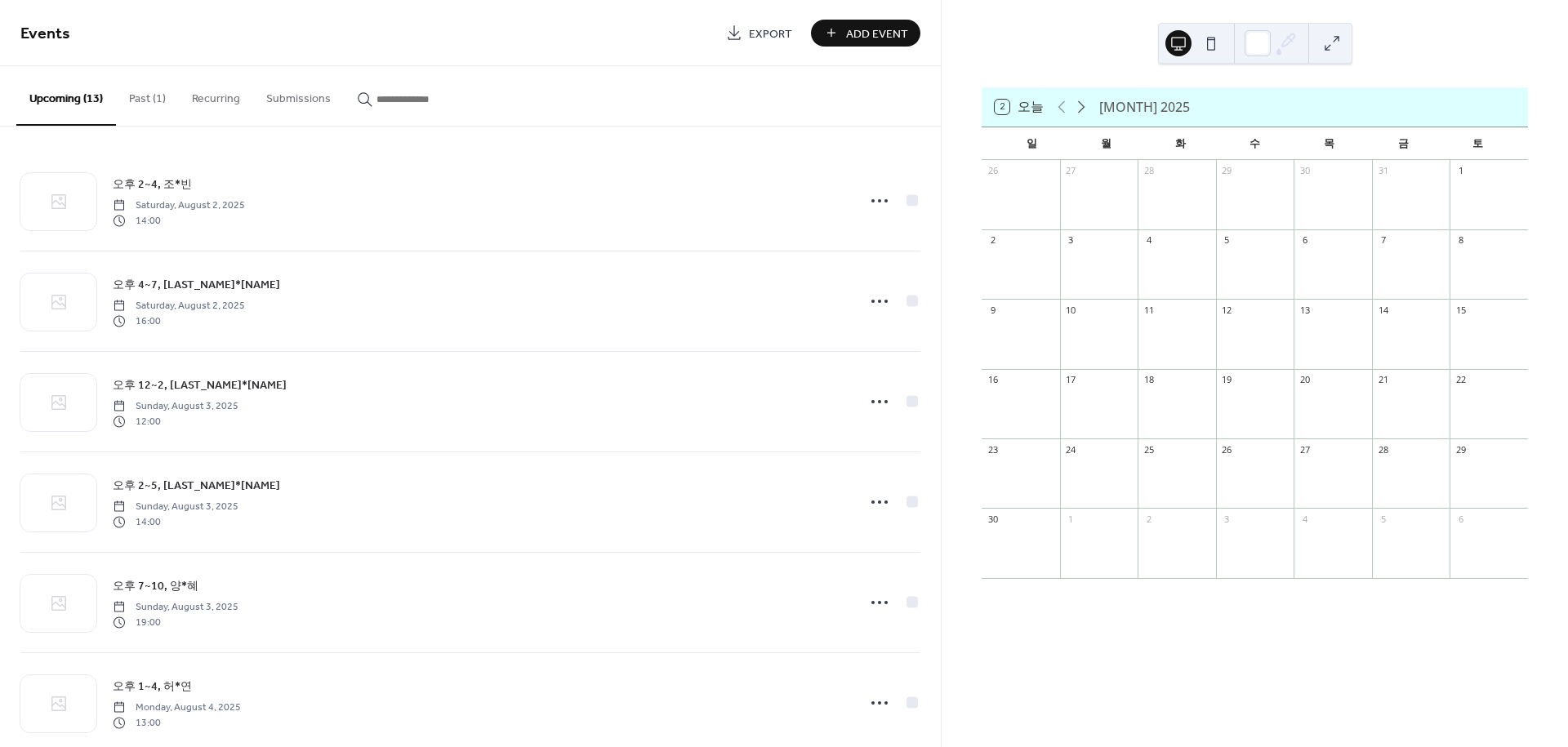 click 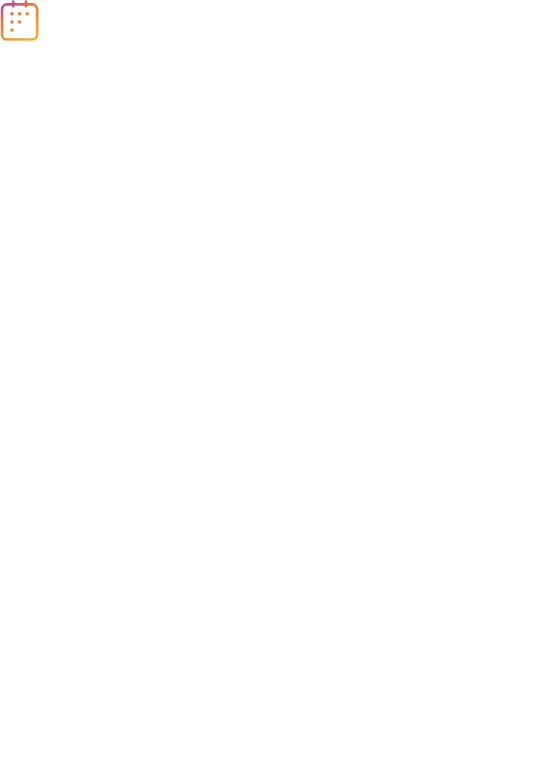 scroll, scrollTop: 0, scrollLeft: 0, axis: both 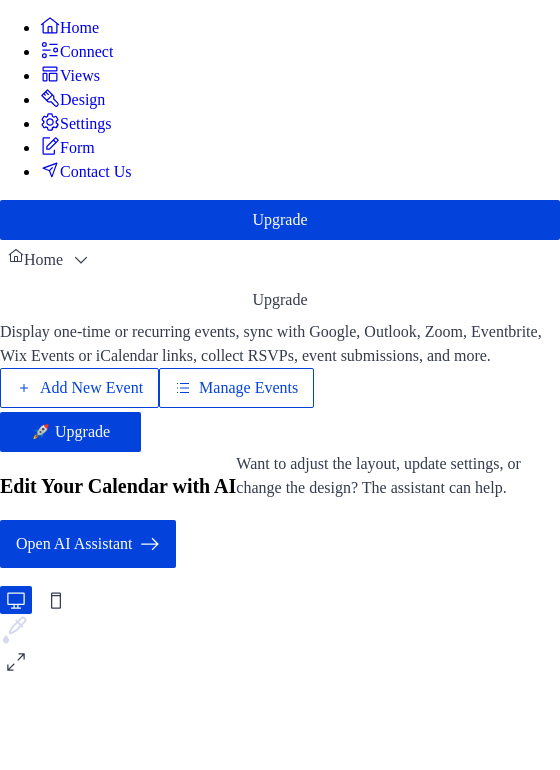 click on "Add New Event" at bounding box center [79, 388] 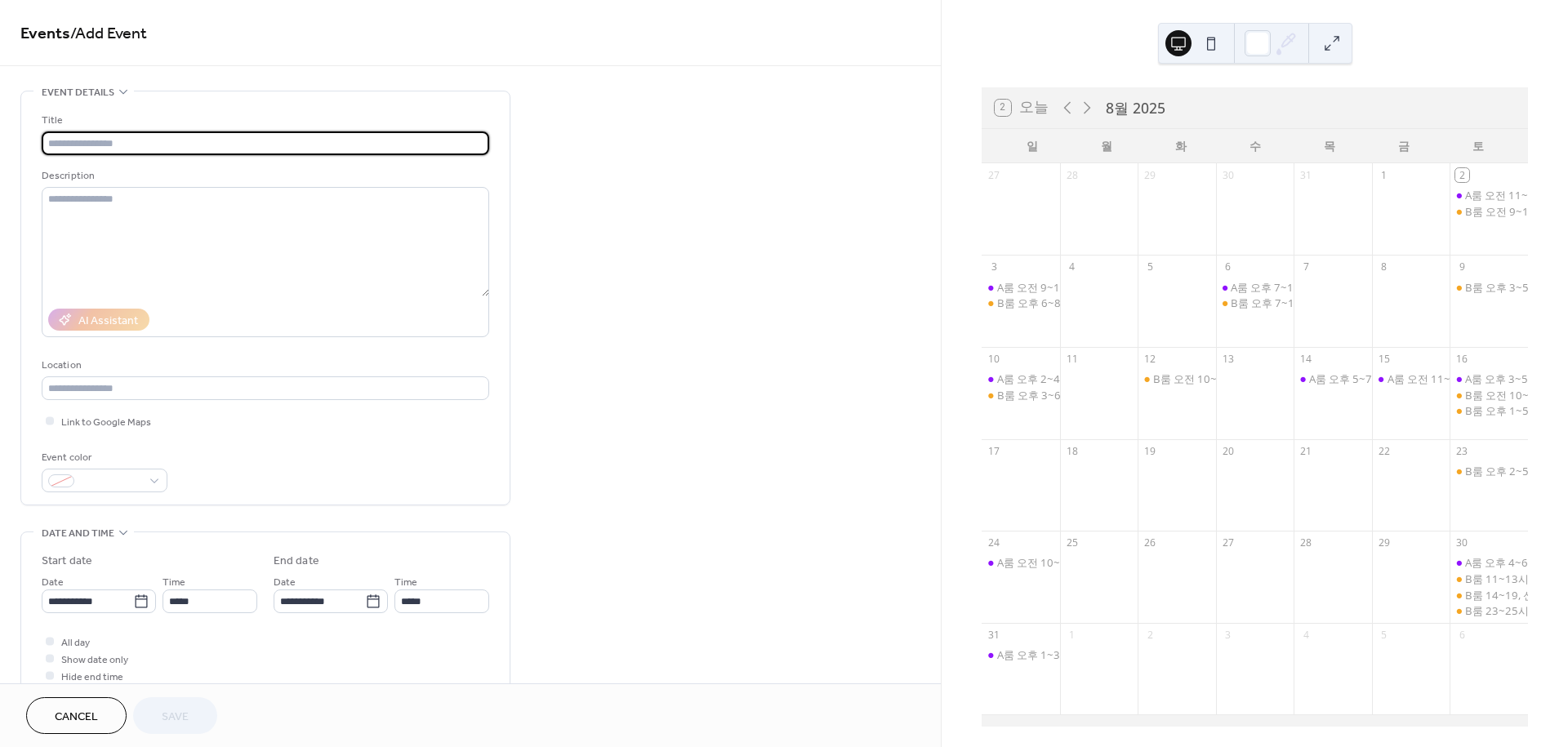 scroll, scrollTop: 0, scrollLeft: 0, axis: both 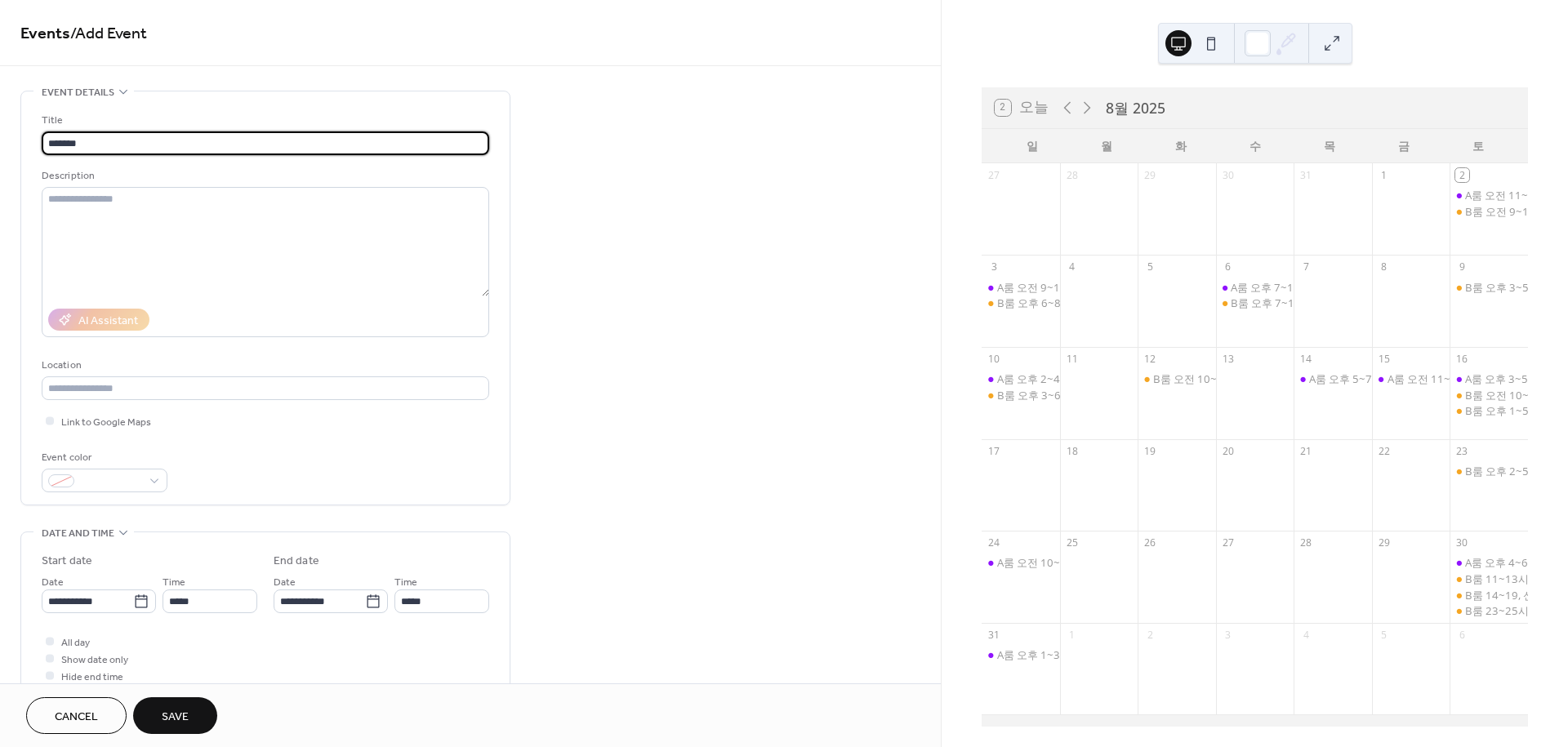 type on "*******" 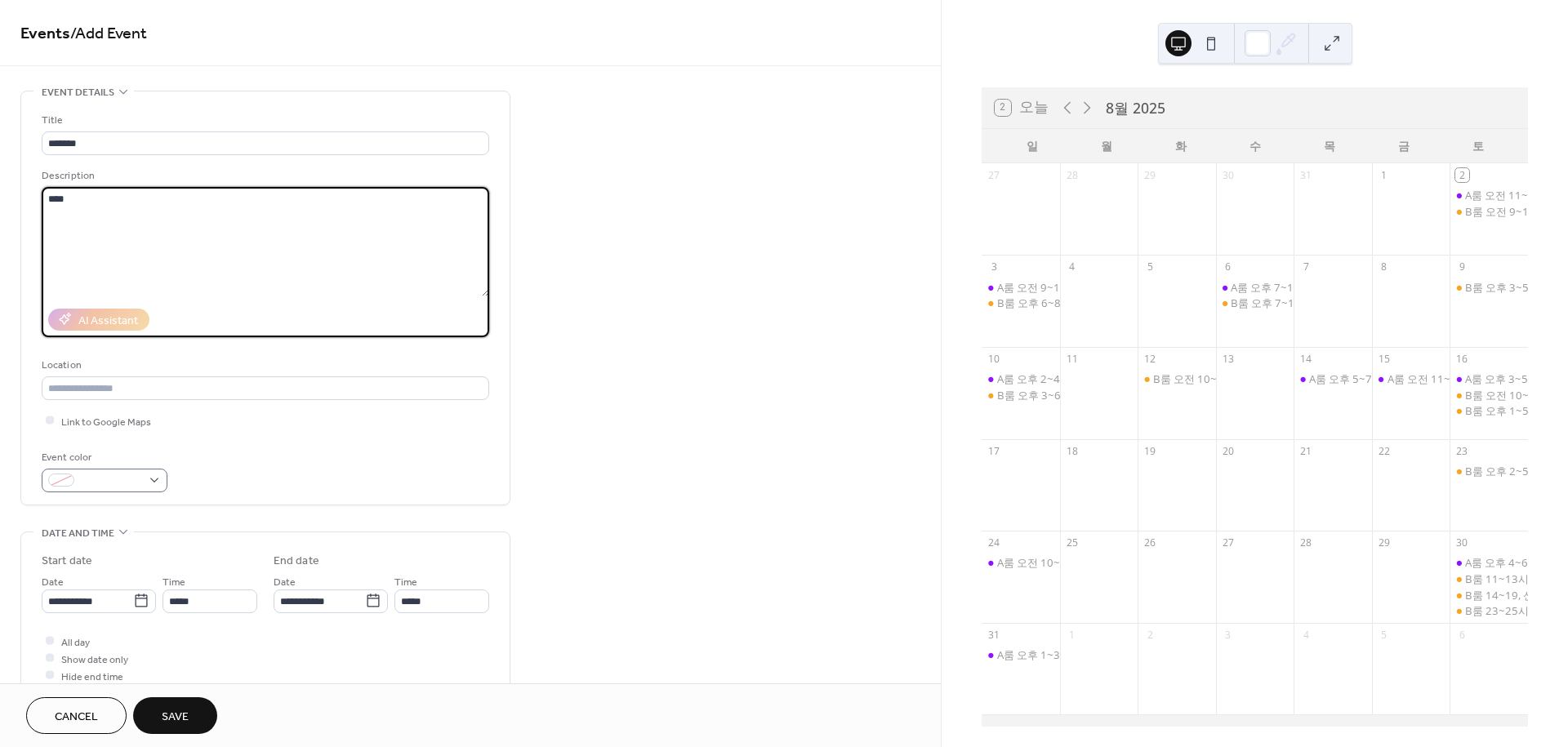 type on "****" 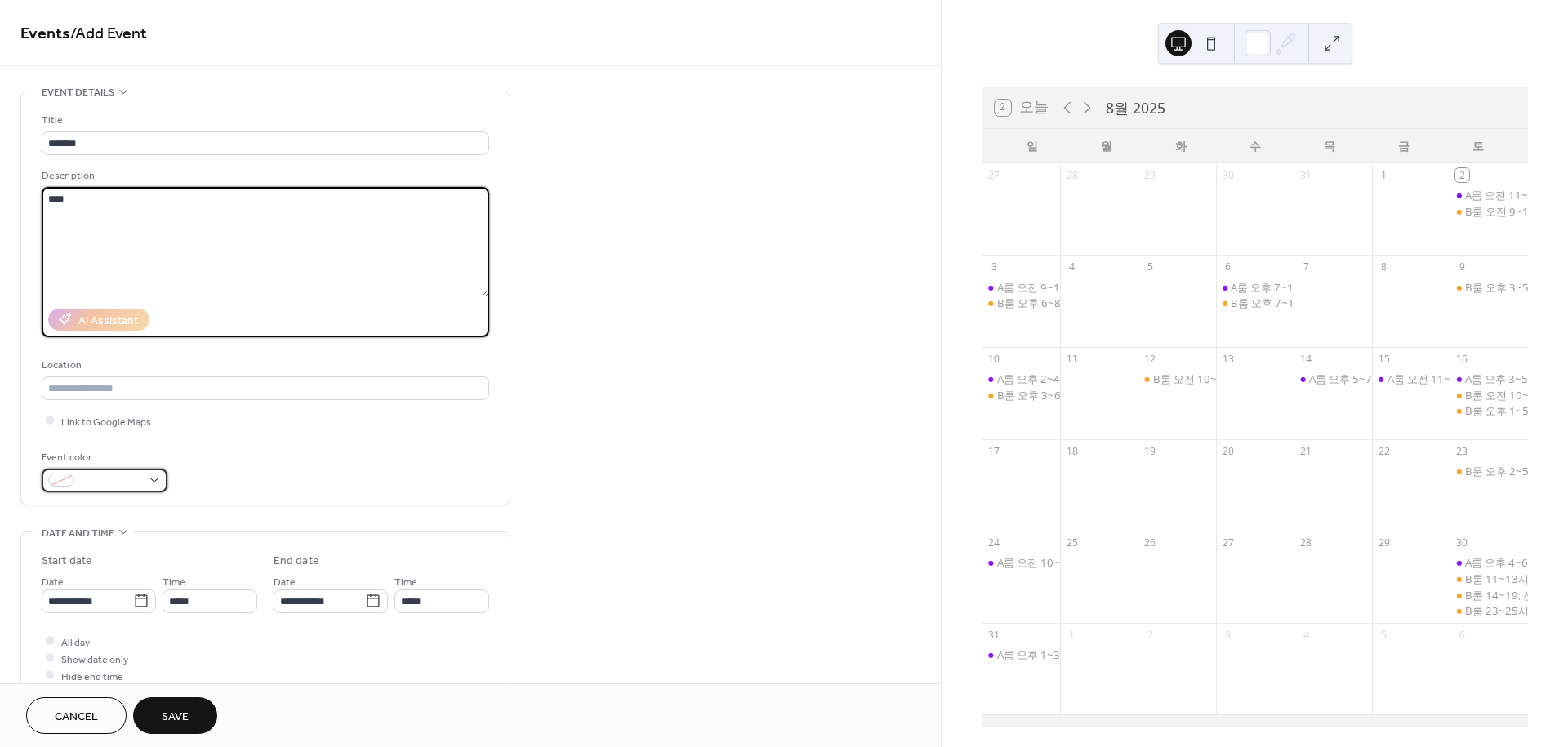 click at bounding box center (111, 481) 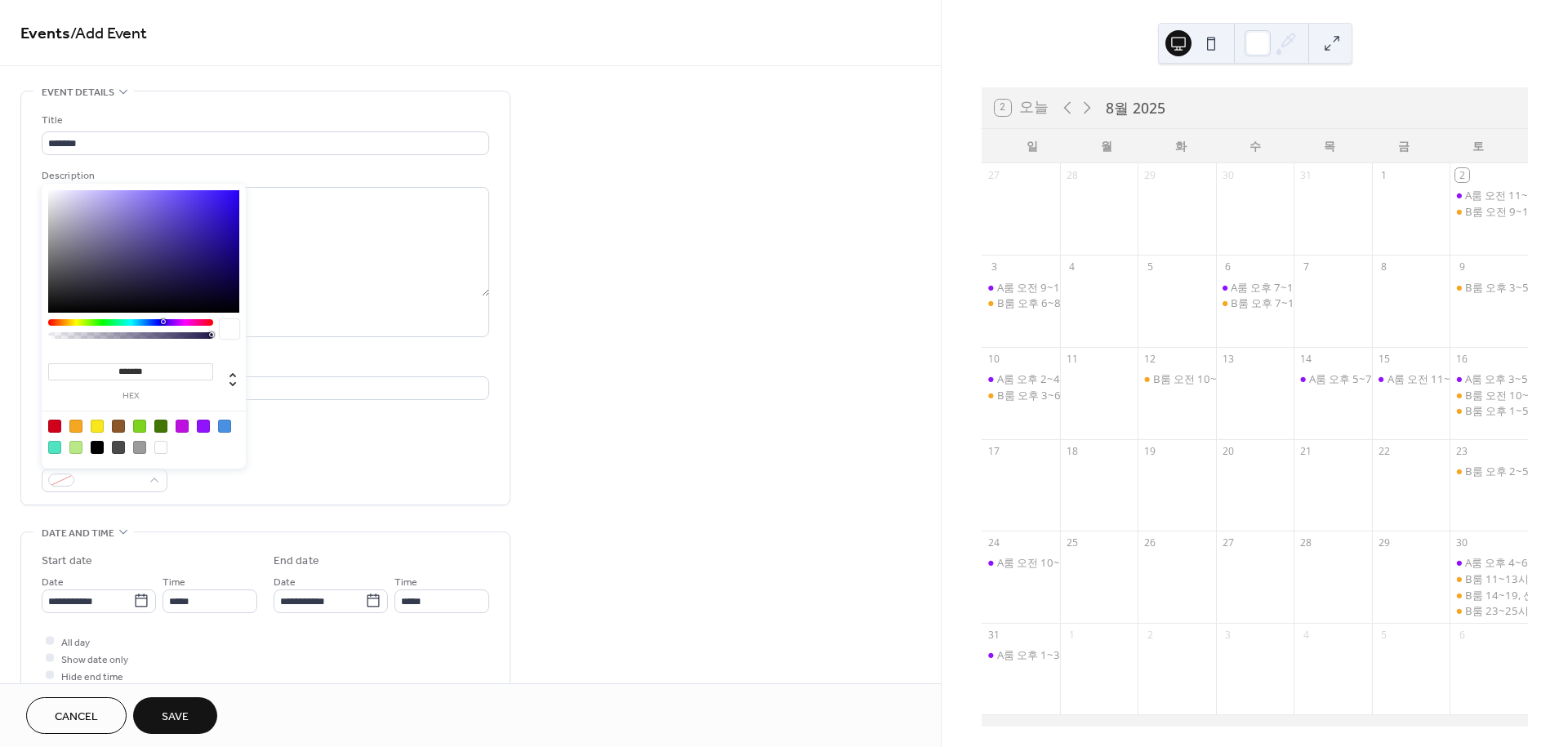 click at bounding box center [203, 426] 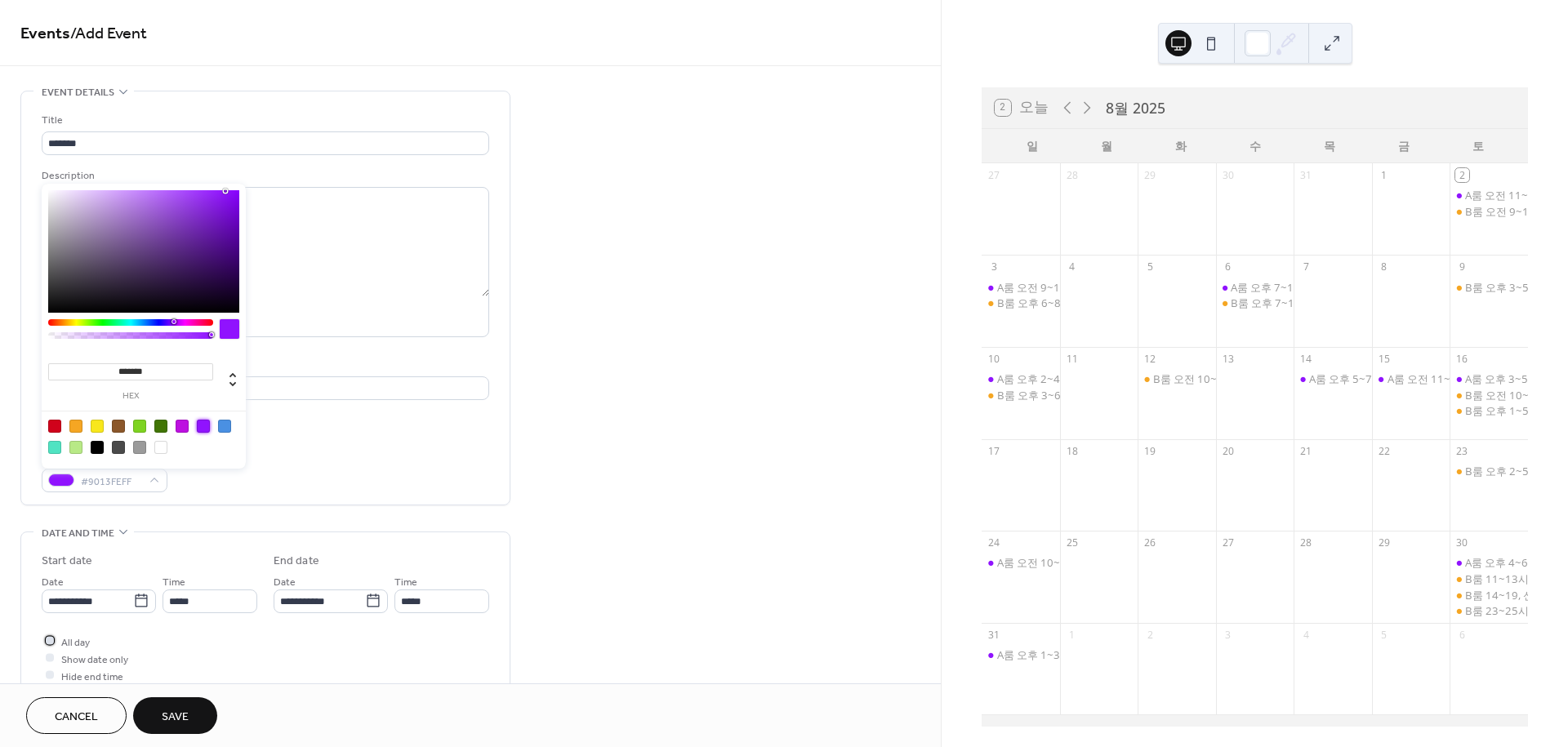 click on "All day" at bounding box center [75, 642] 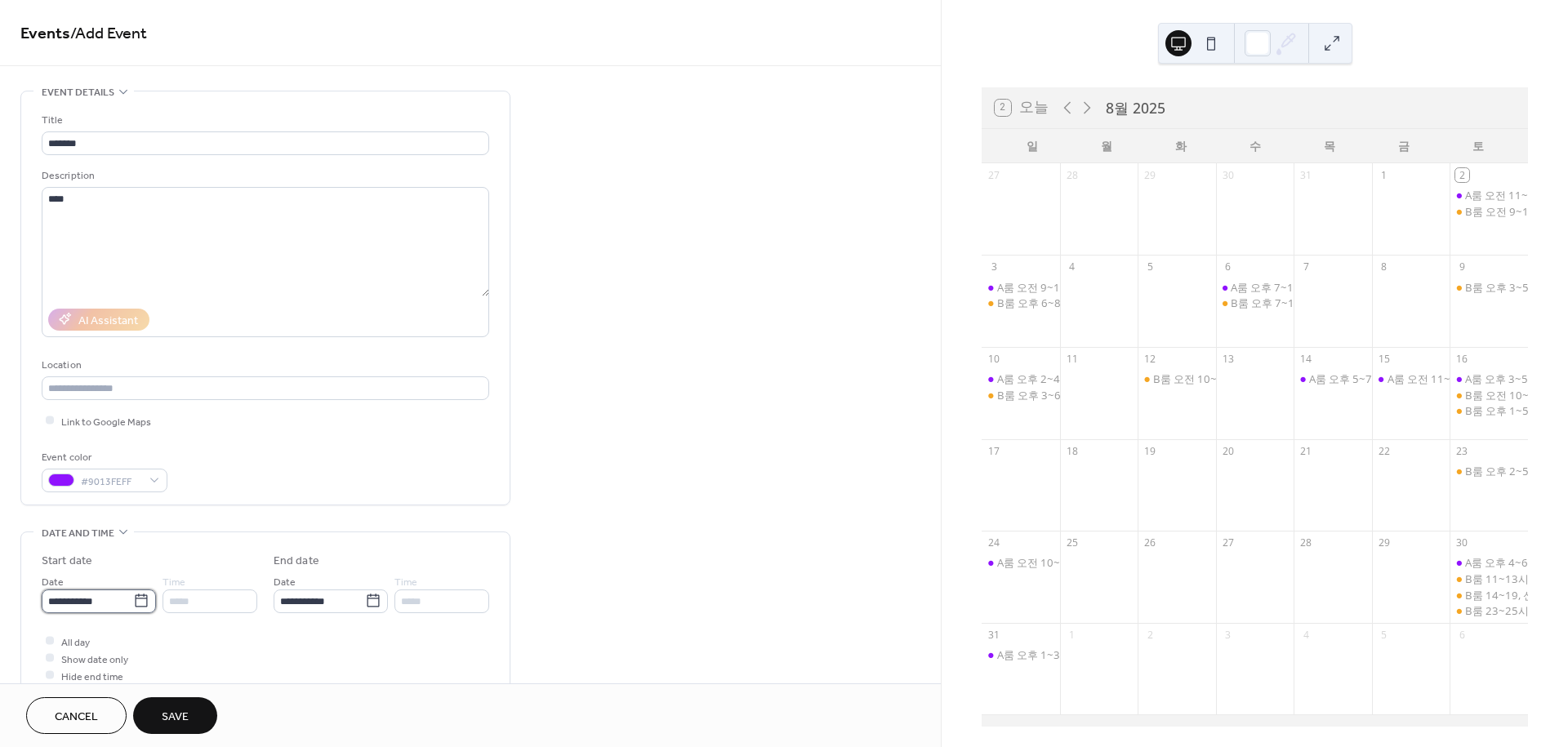 click on "**********" at bounding box center [87, 601] 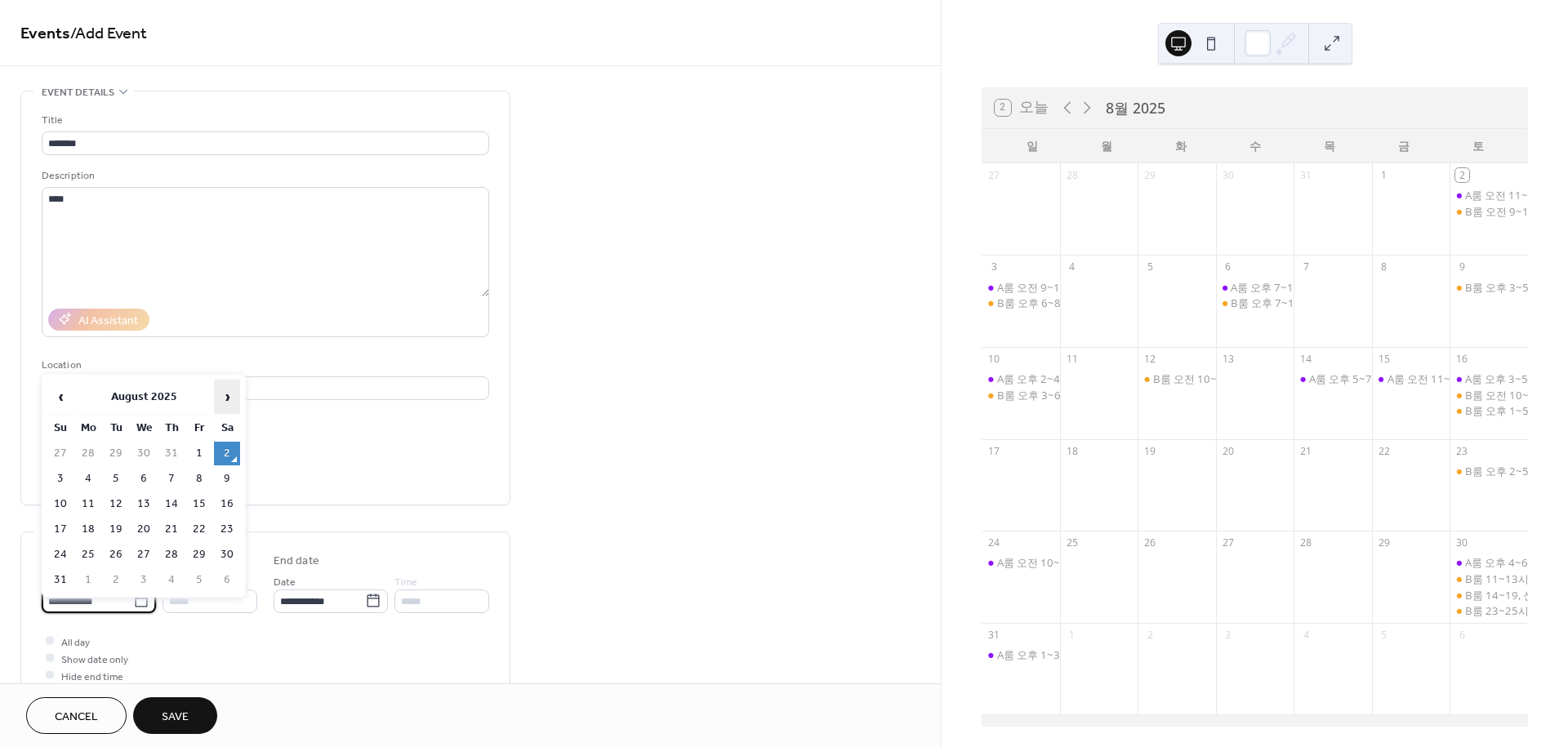 click on "›" at bounding box center [227, 397] 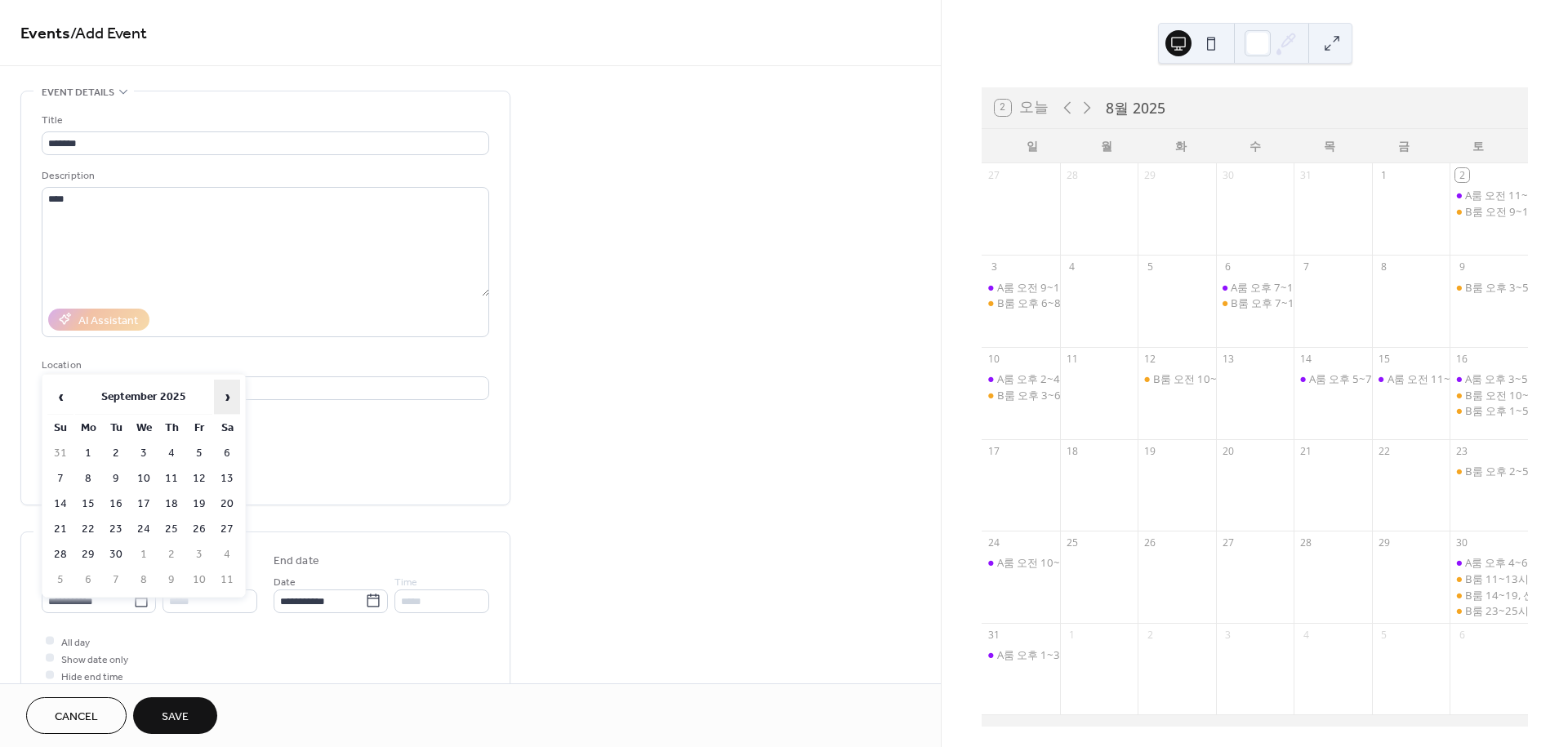 click on "›" at bounding box center [227, 397] 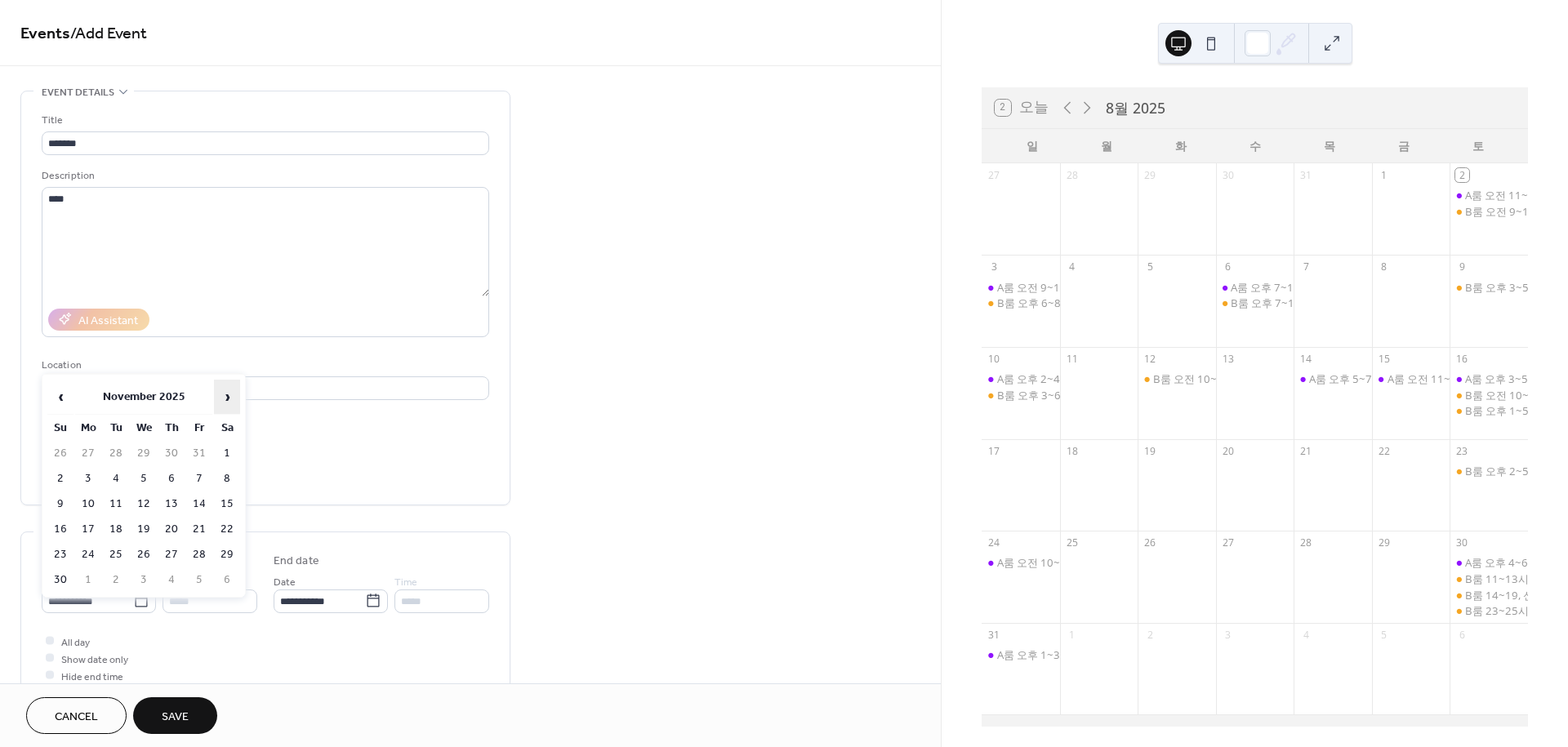 click on "›" at bounding box center [227, 397] 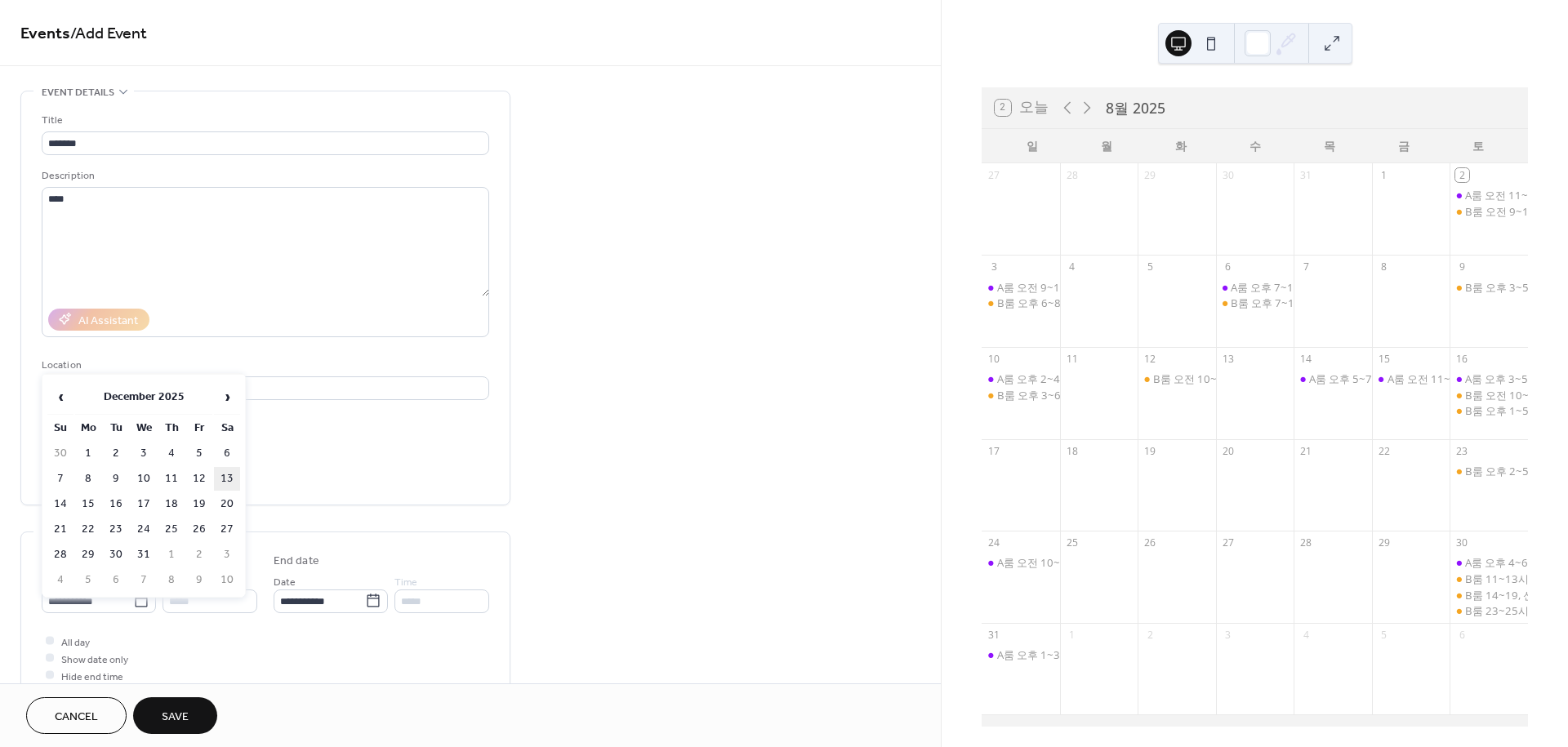 click on "13" at bounding box center (227, 478) 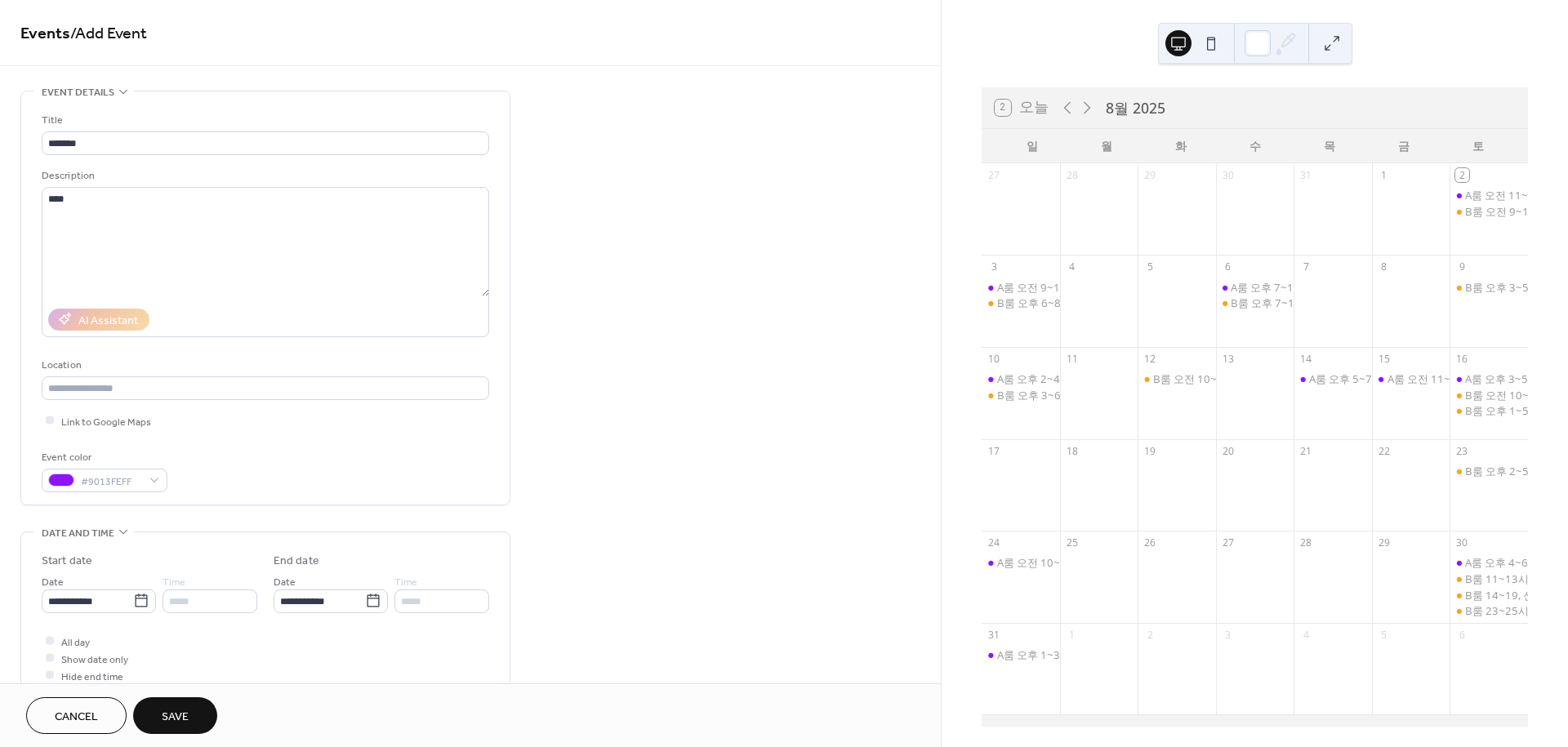 click on "Save" at bounding box center (175, 715) 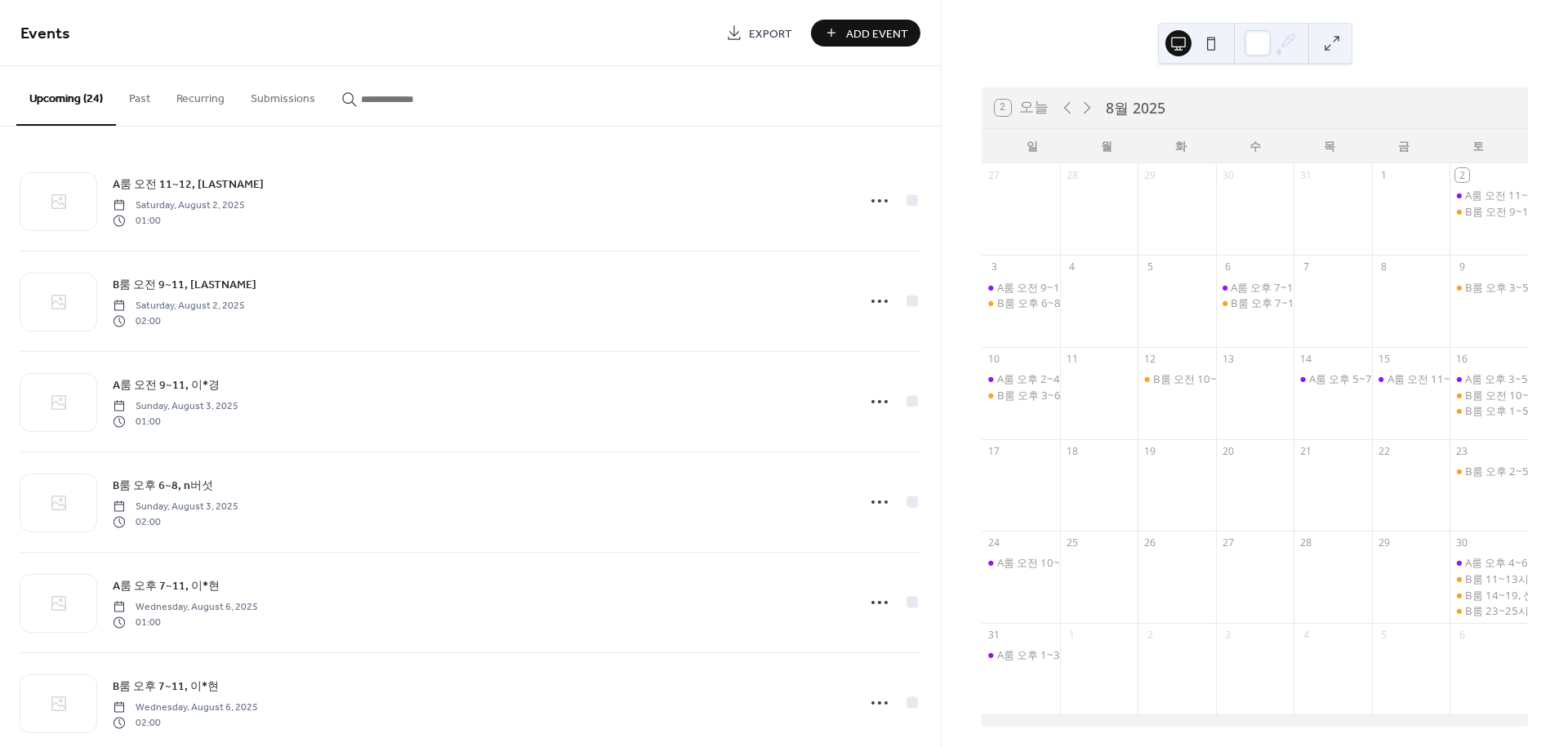 click on "Add Event" at bounding box center [877, 33] 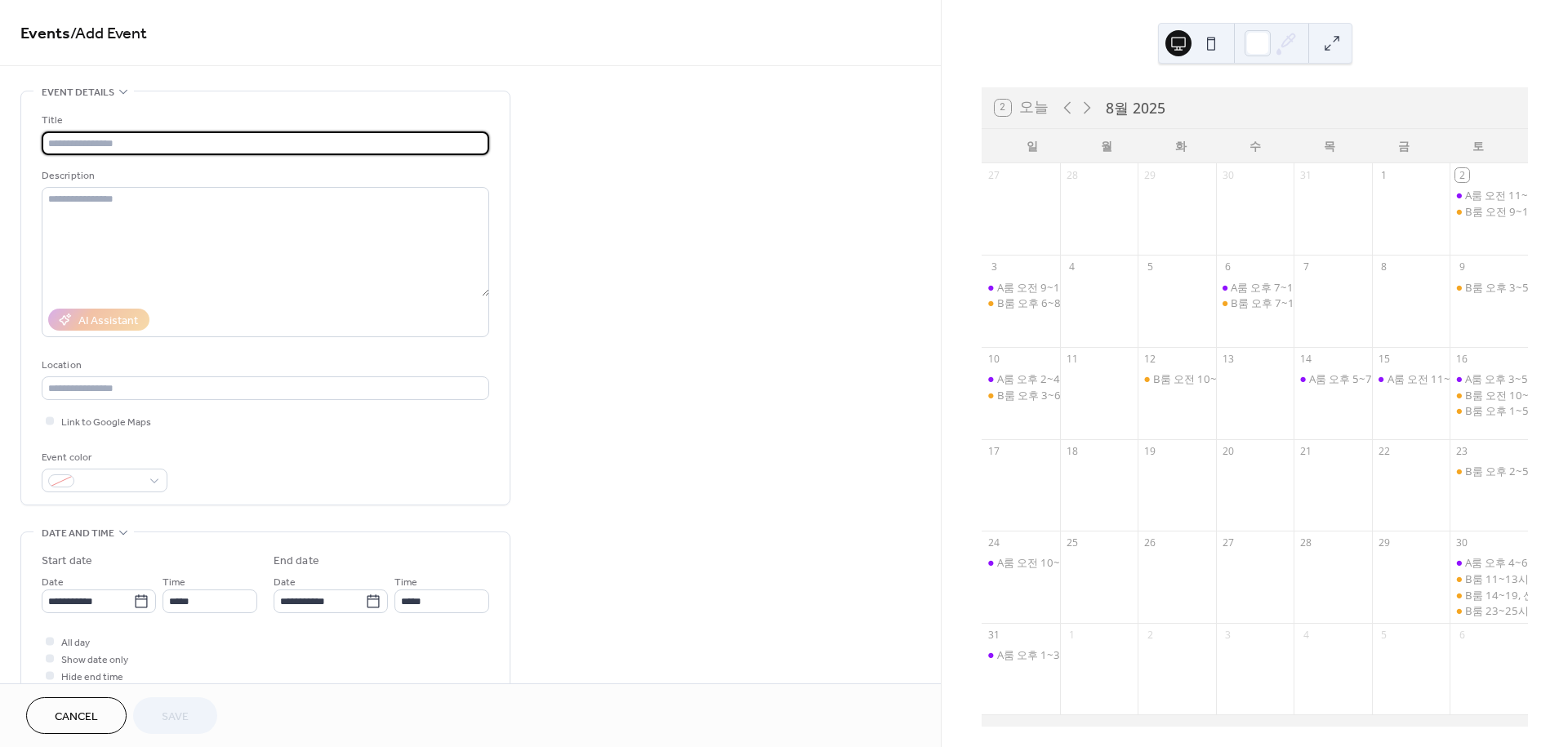 click at bounding box center [265, 143] 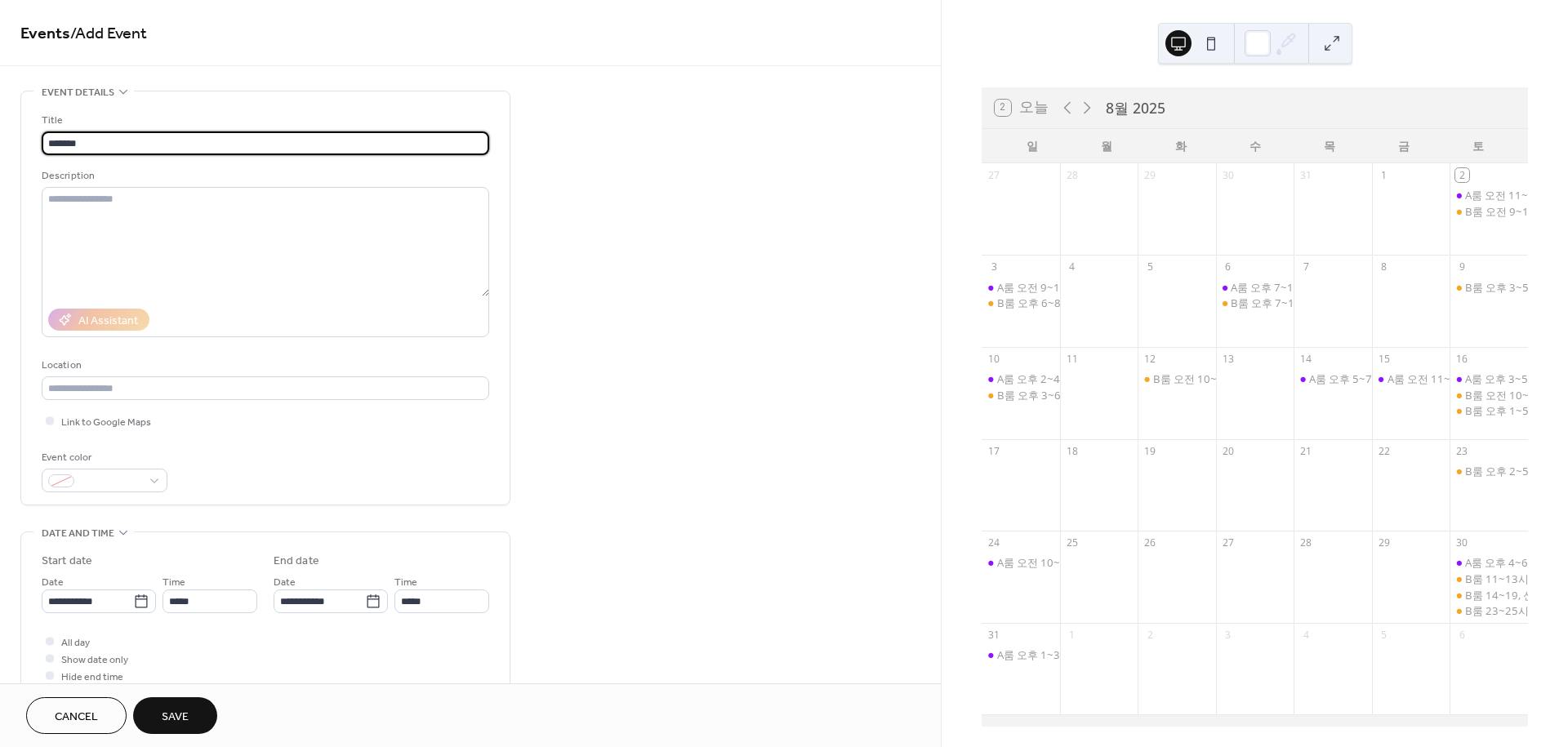 type on "*******" 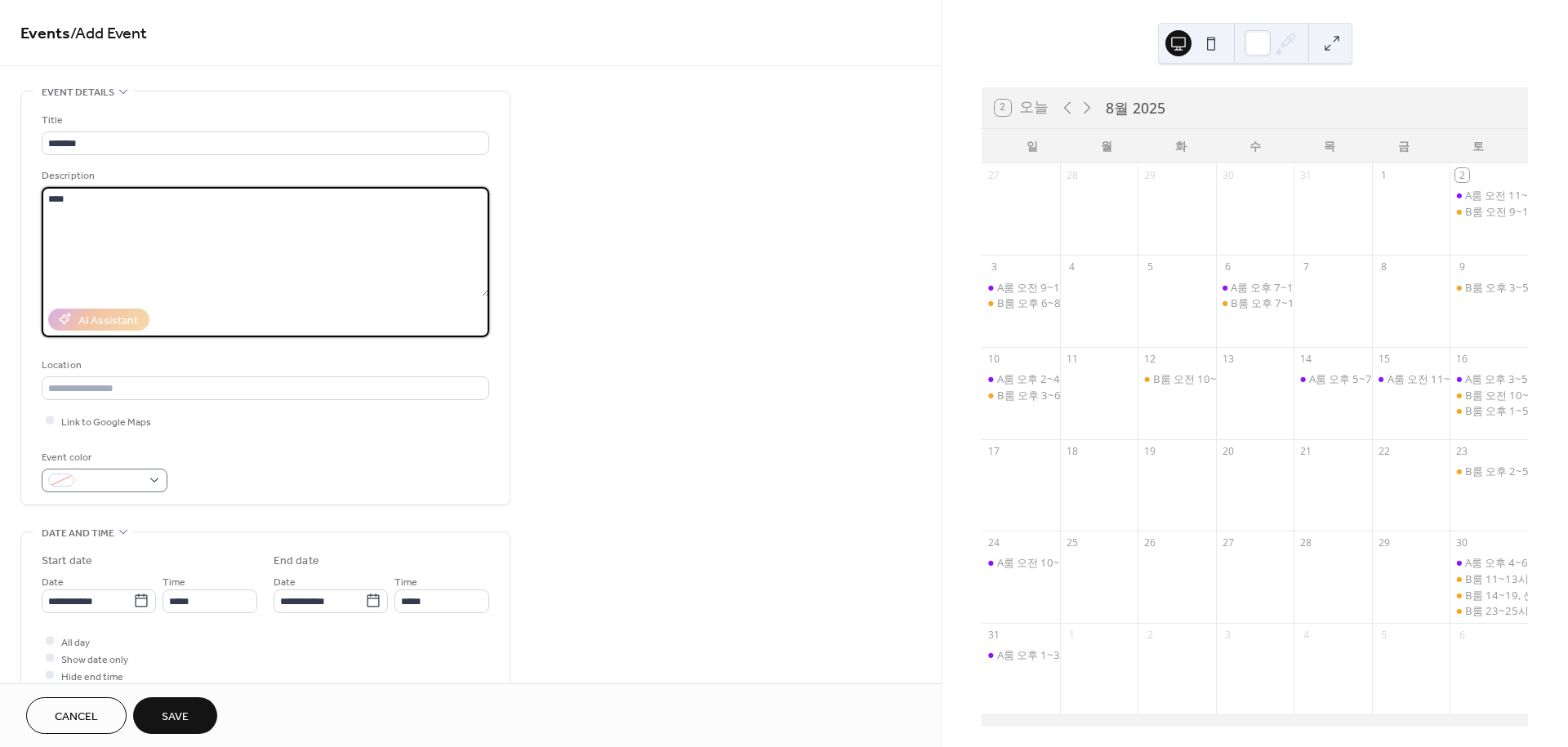 type on "****" 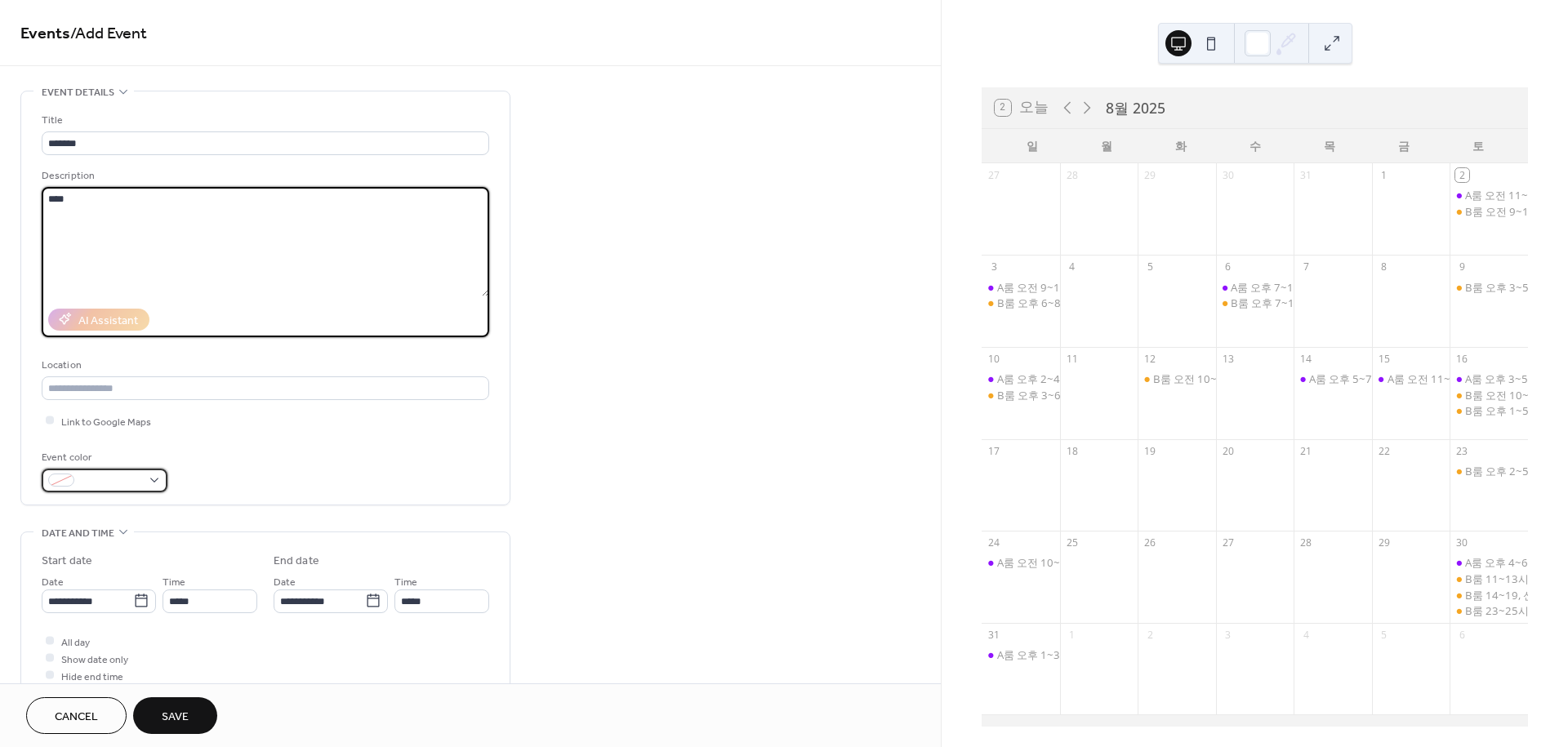 click at bounding box center (105, 480) 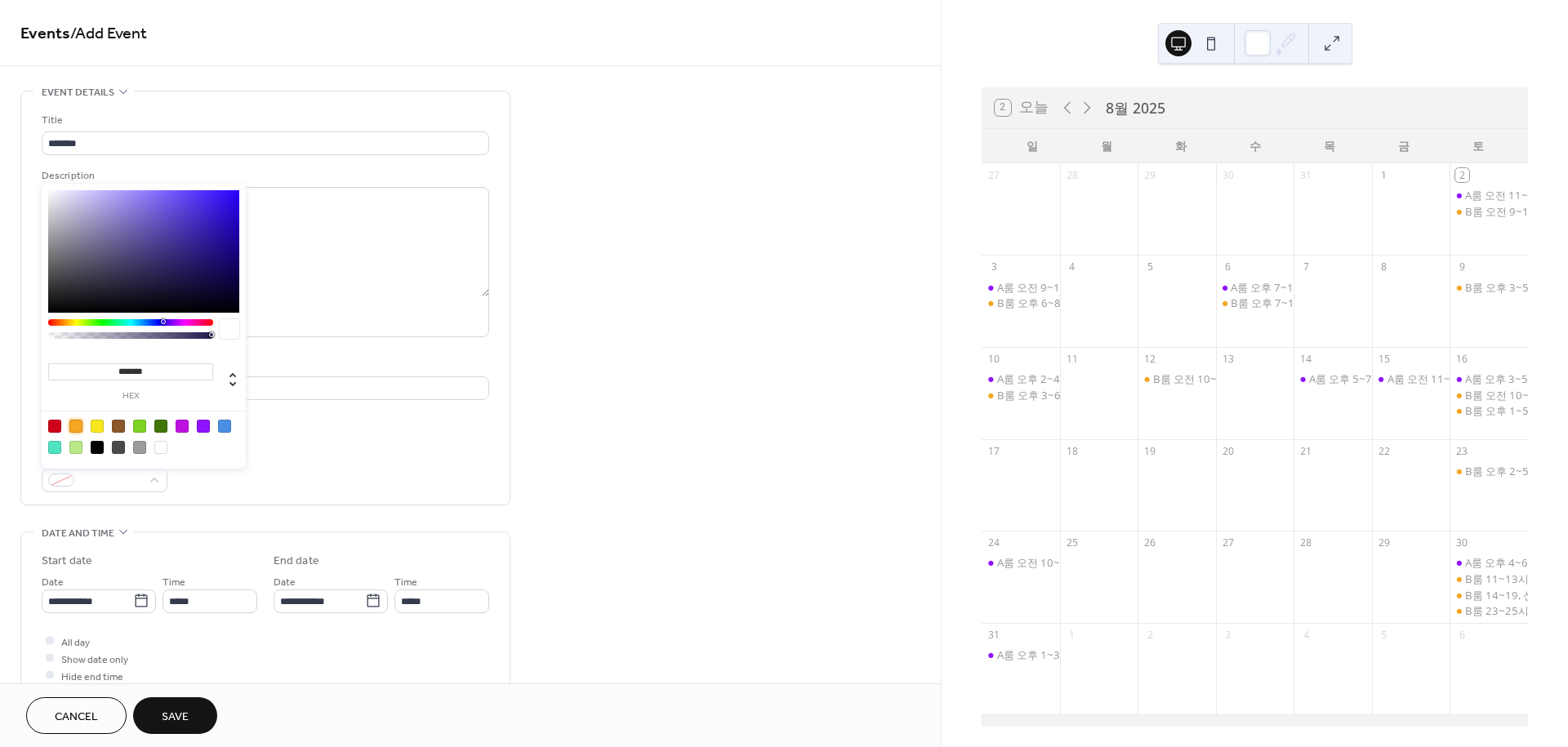 click at bounding box center (76, 426) 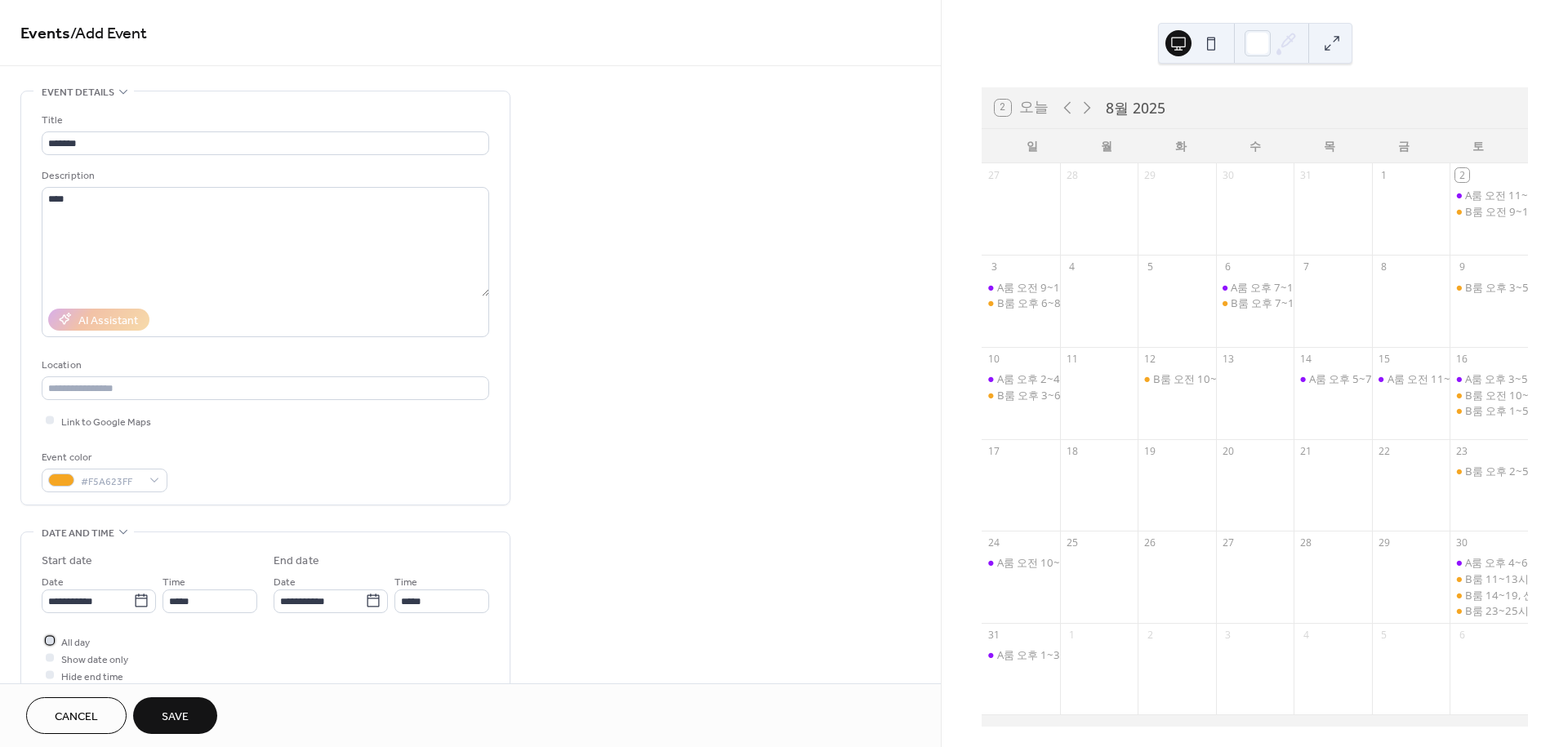 drag, startPoint x: 79, startPoint y: 640, endPoint x: 85, endPoint y: 588, distance: 52.345009 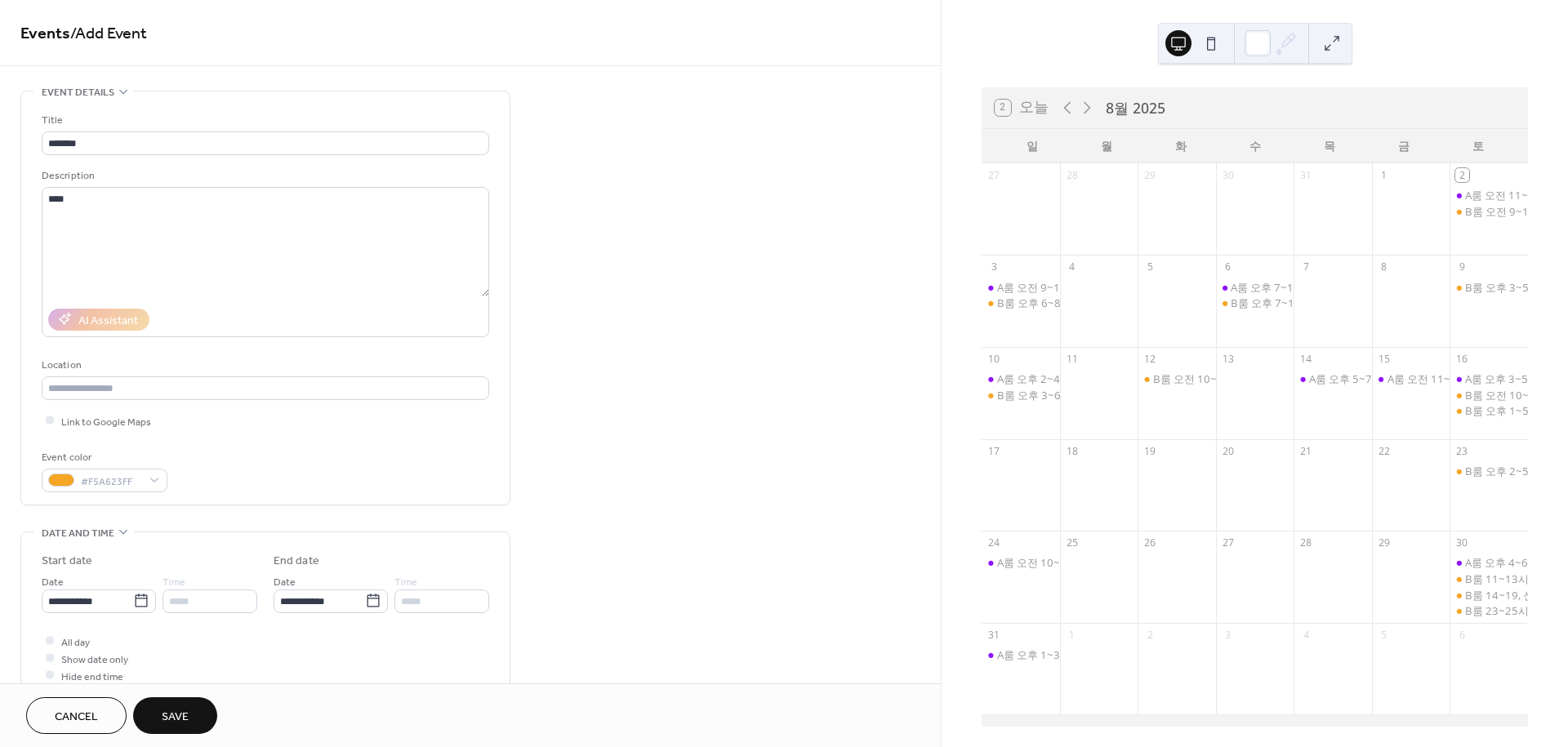 click on "**********" at bounding box center (99, 593) 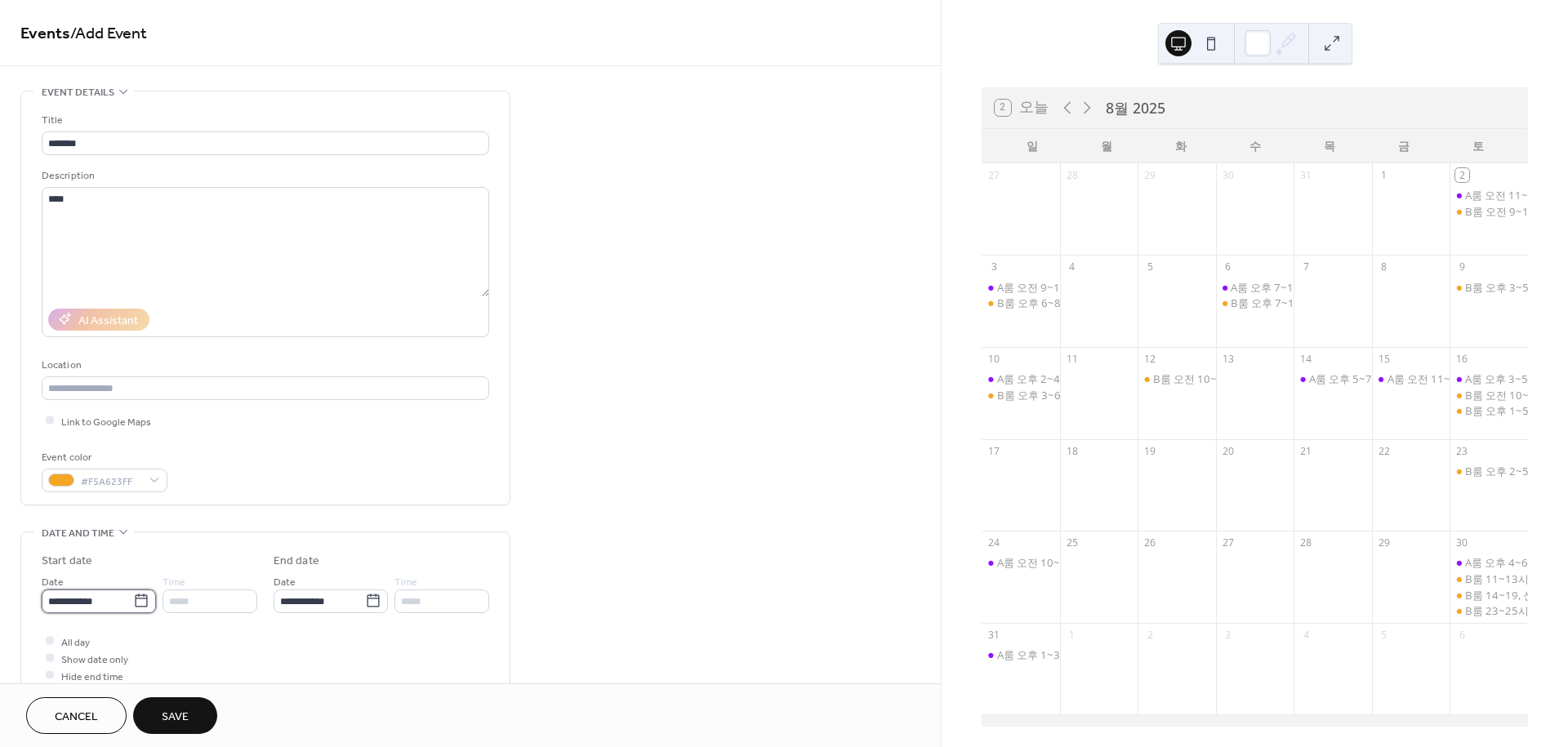 click on "**********" at bounding box center (87, 601) 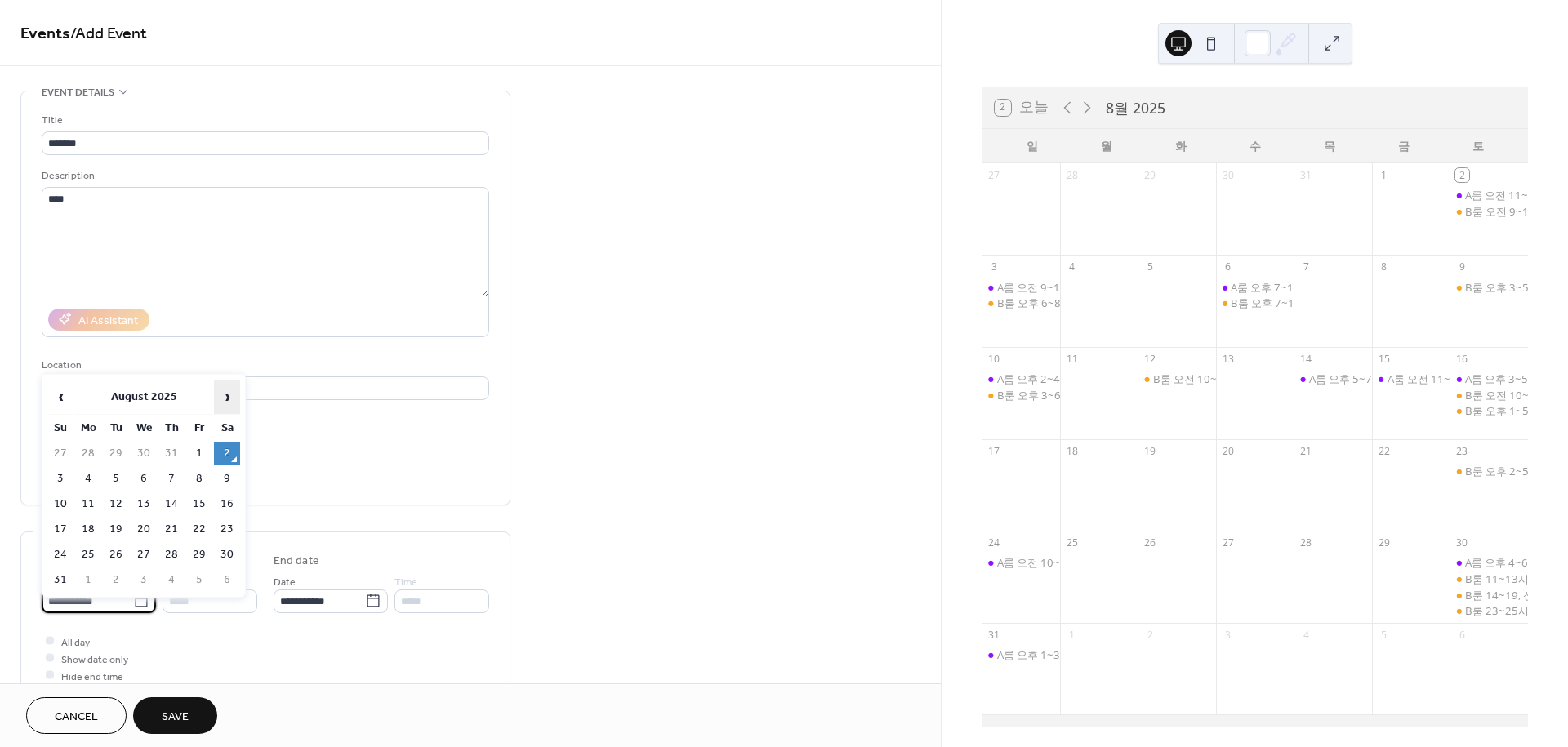 click on "›" at bounding box center [227, 397] 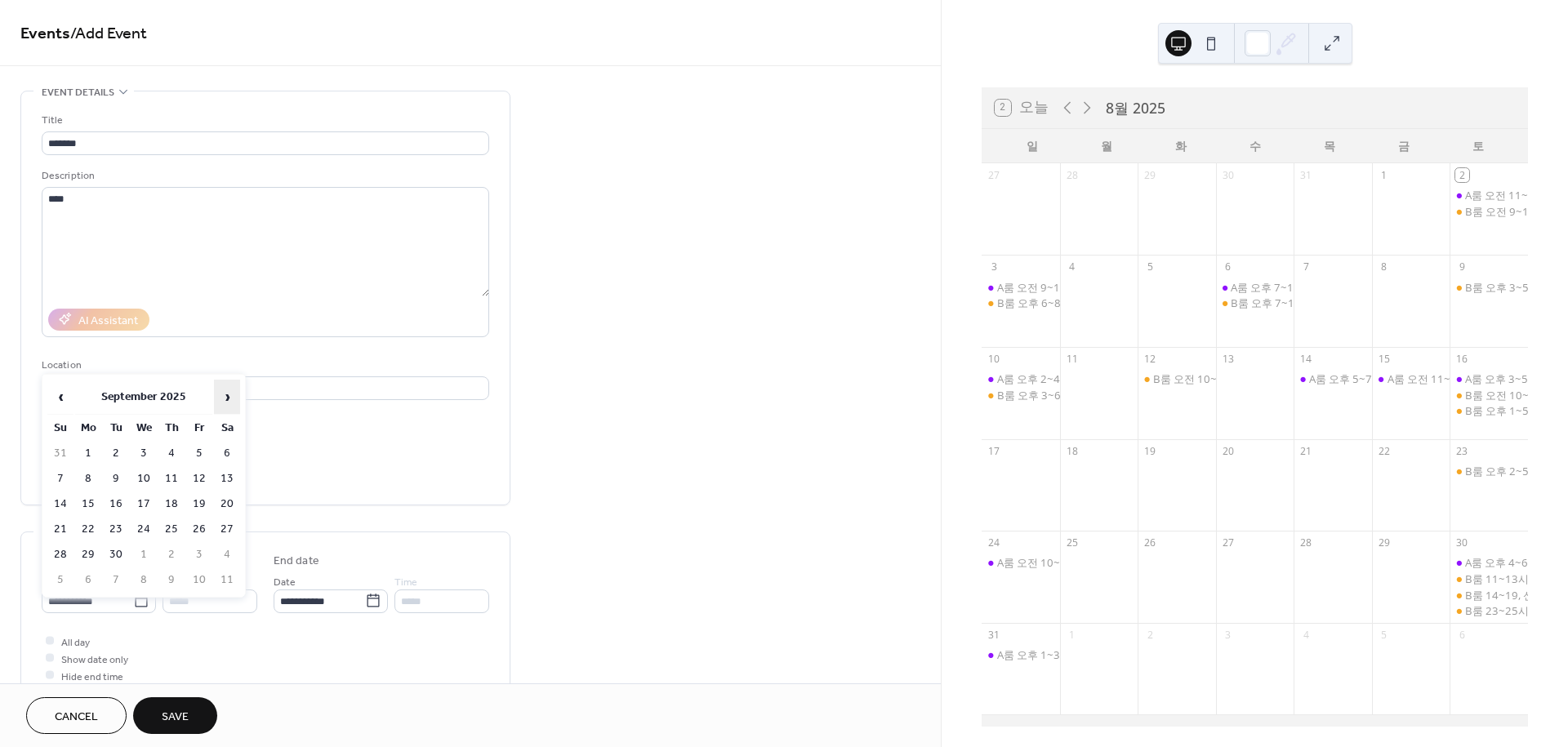 click on "›" at bounding box center (227, 397) 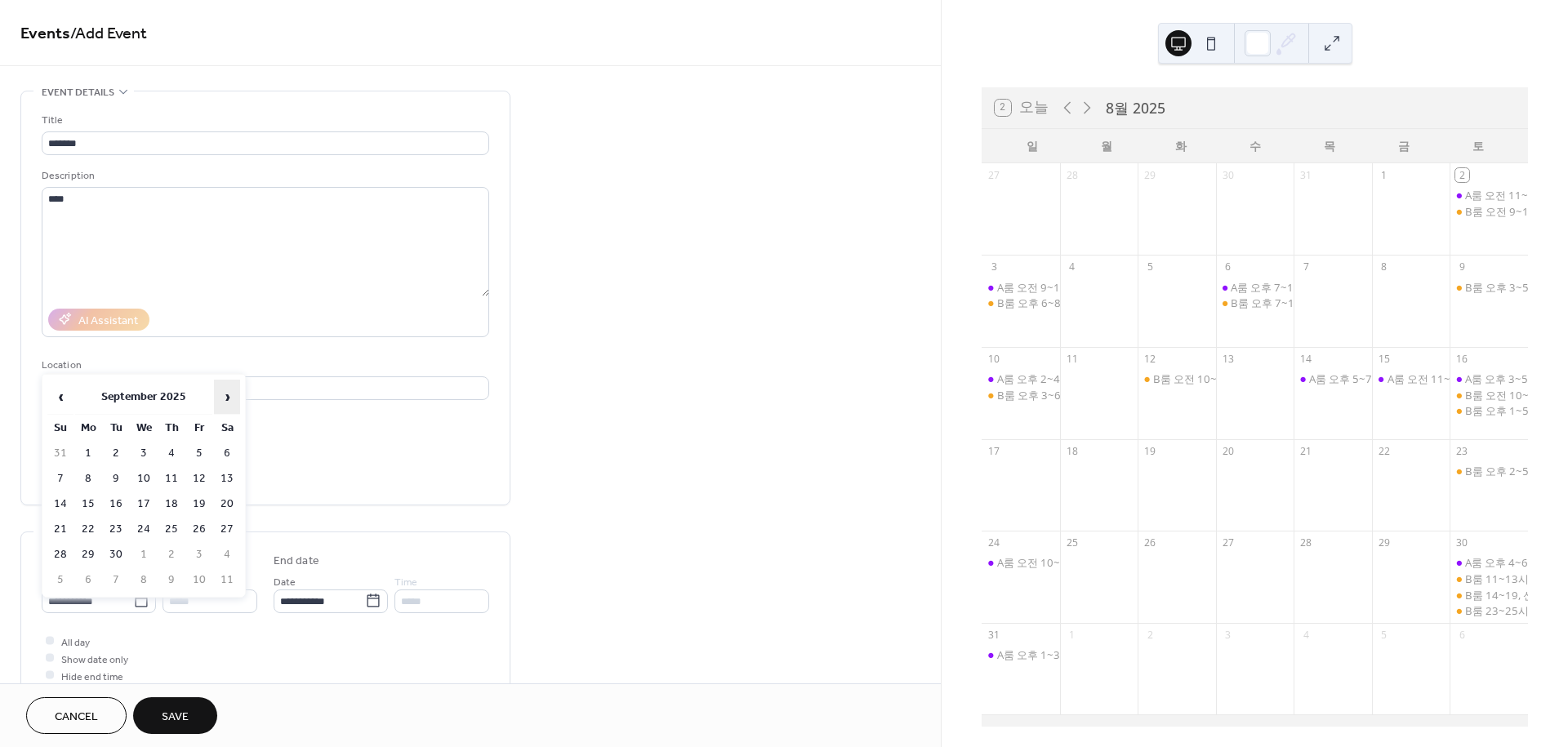 click on "›" at bounding box center [227, 397] 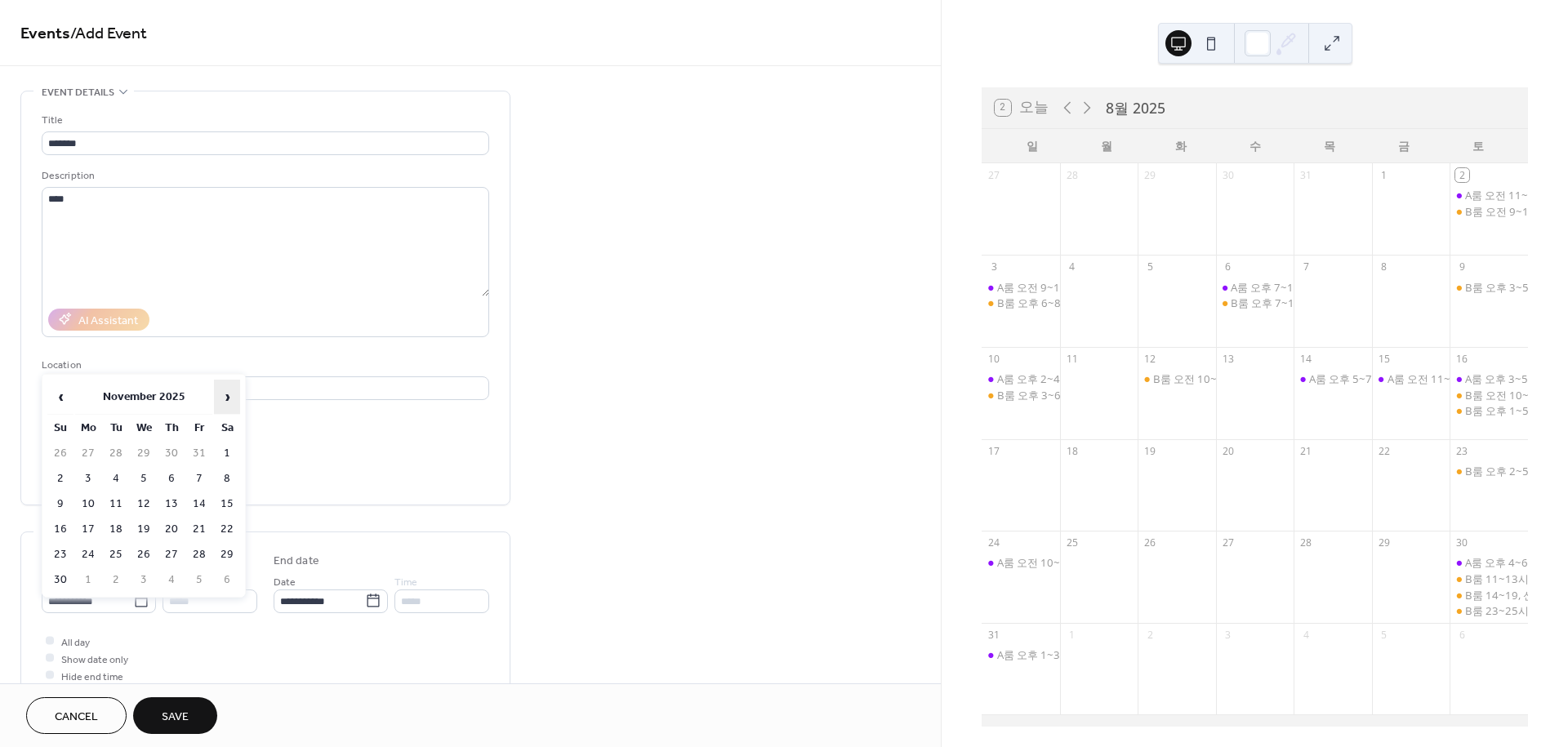 click on "›" at bounding box center [227, 397] 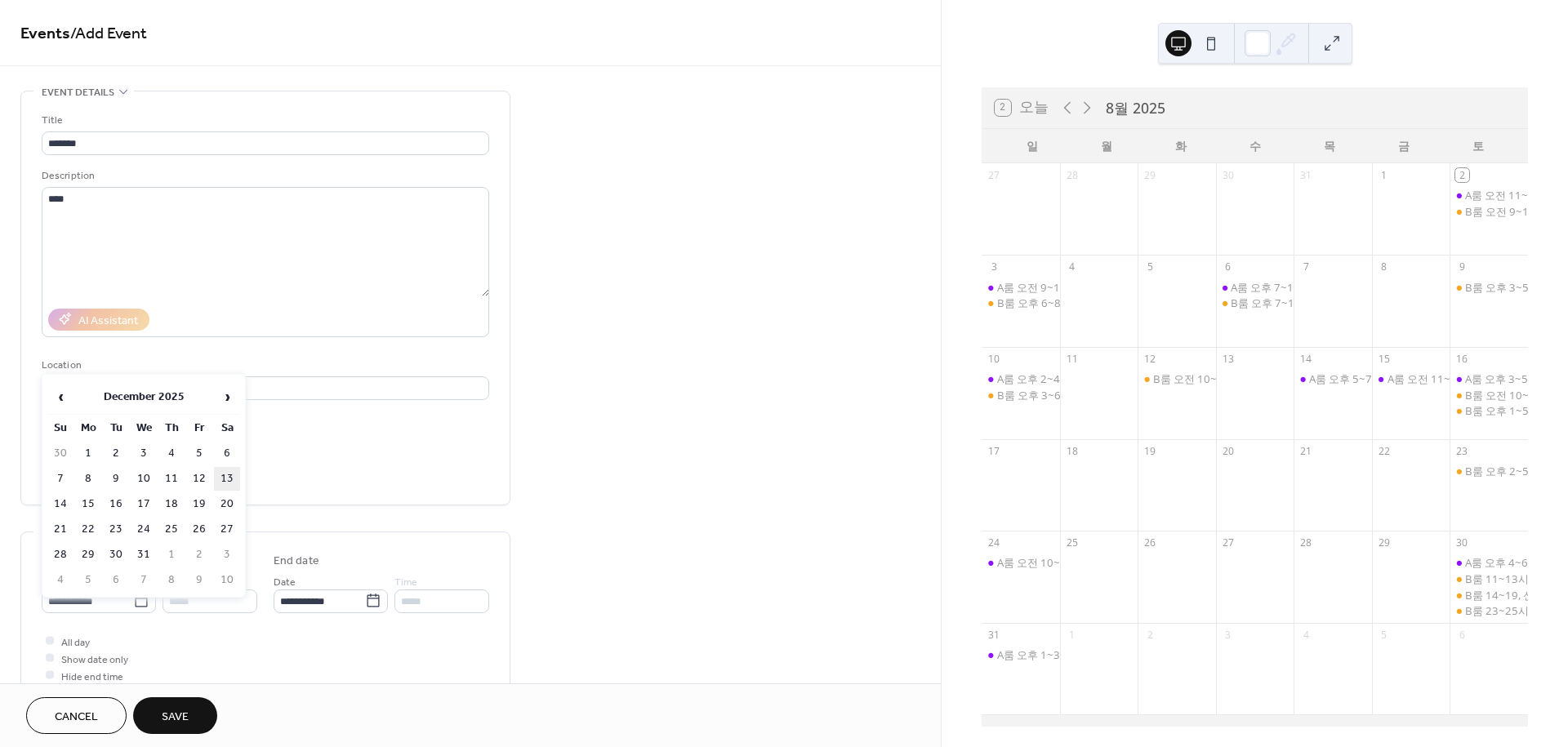 click on "13" at bounding box center (227, 478) 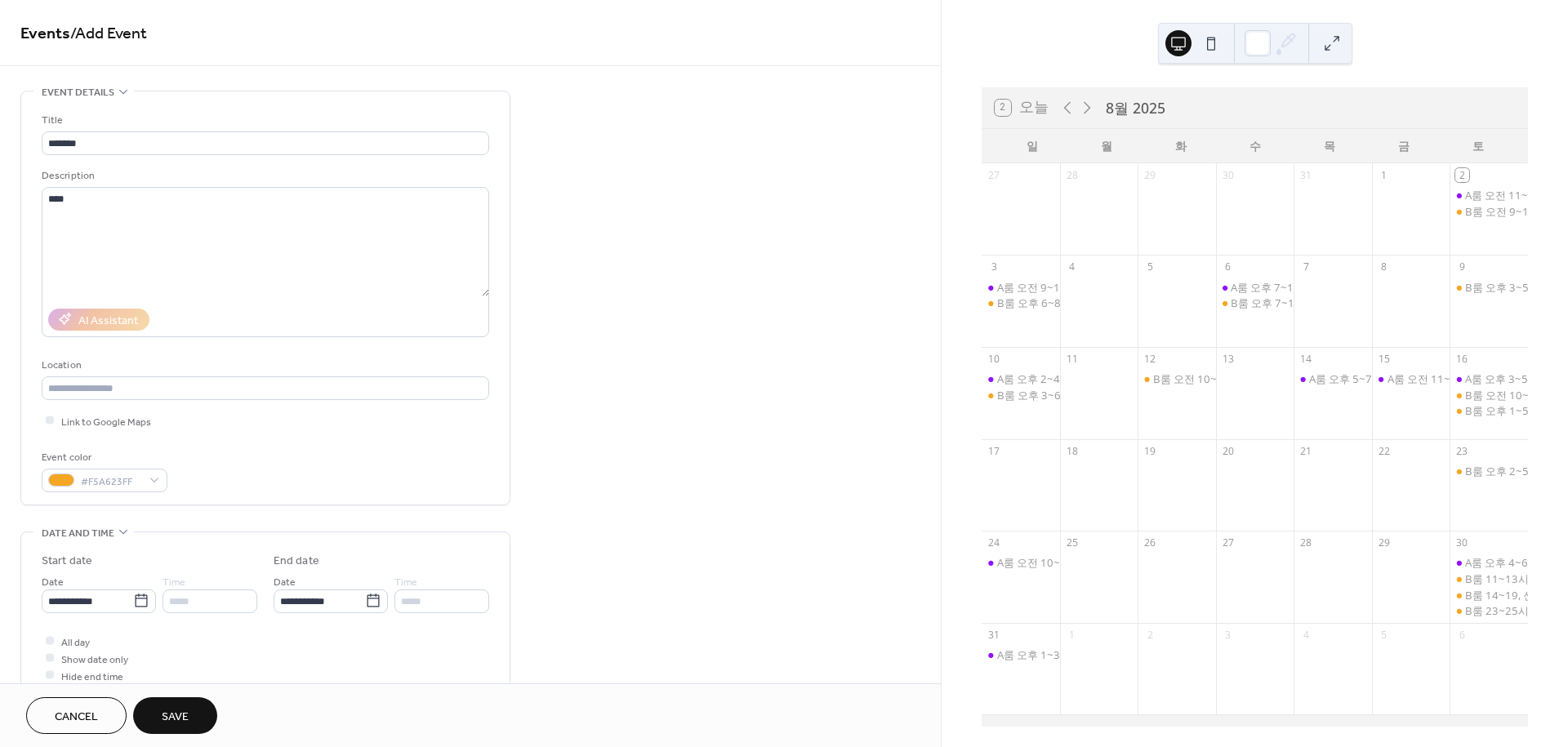 click on "Save" at bounding box center (175, 715) 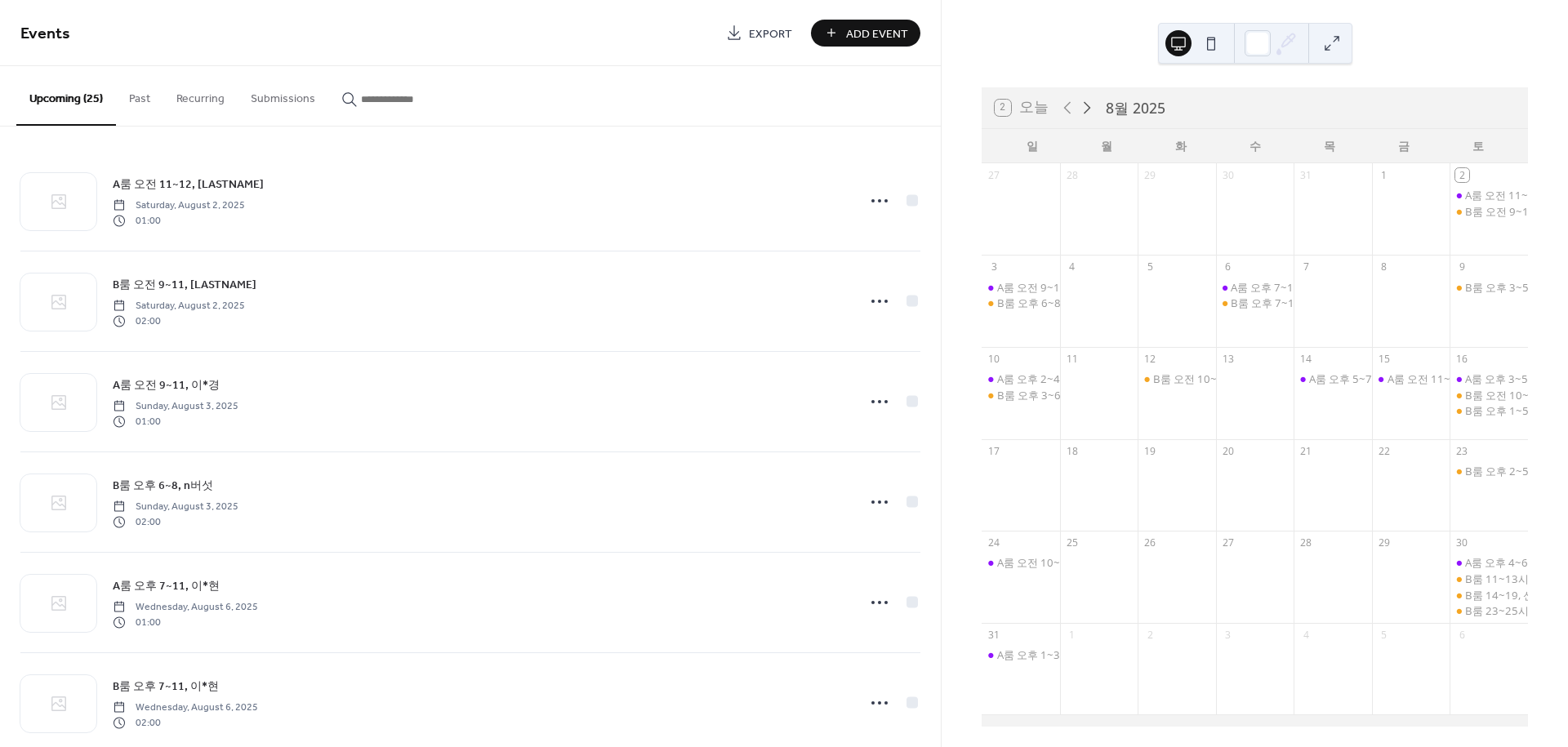 click 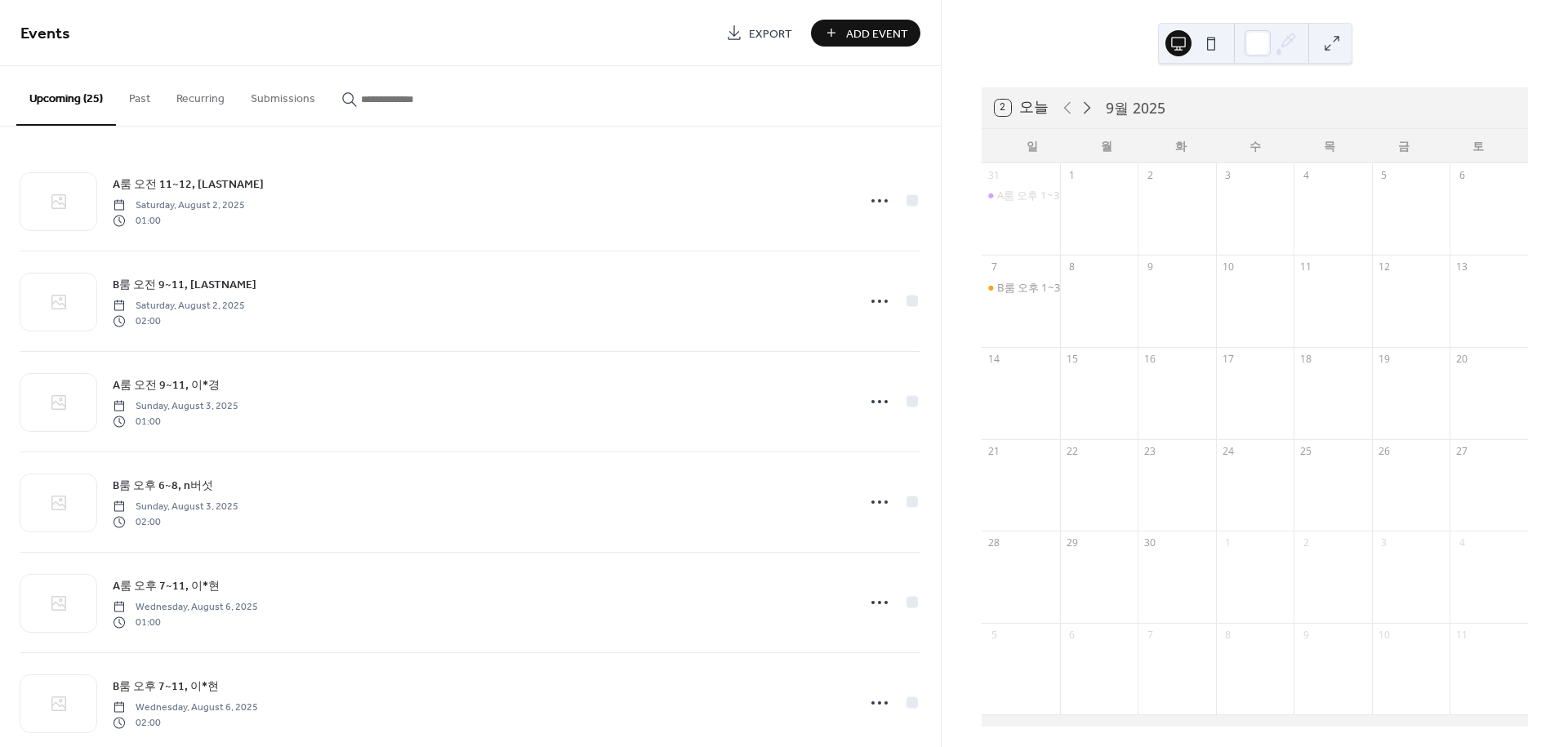click 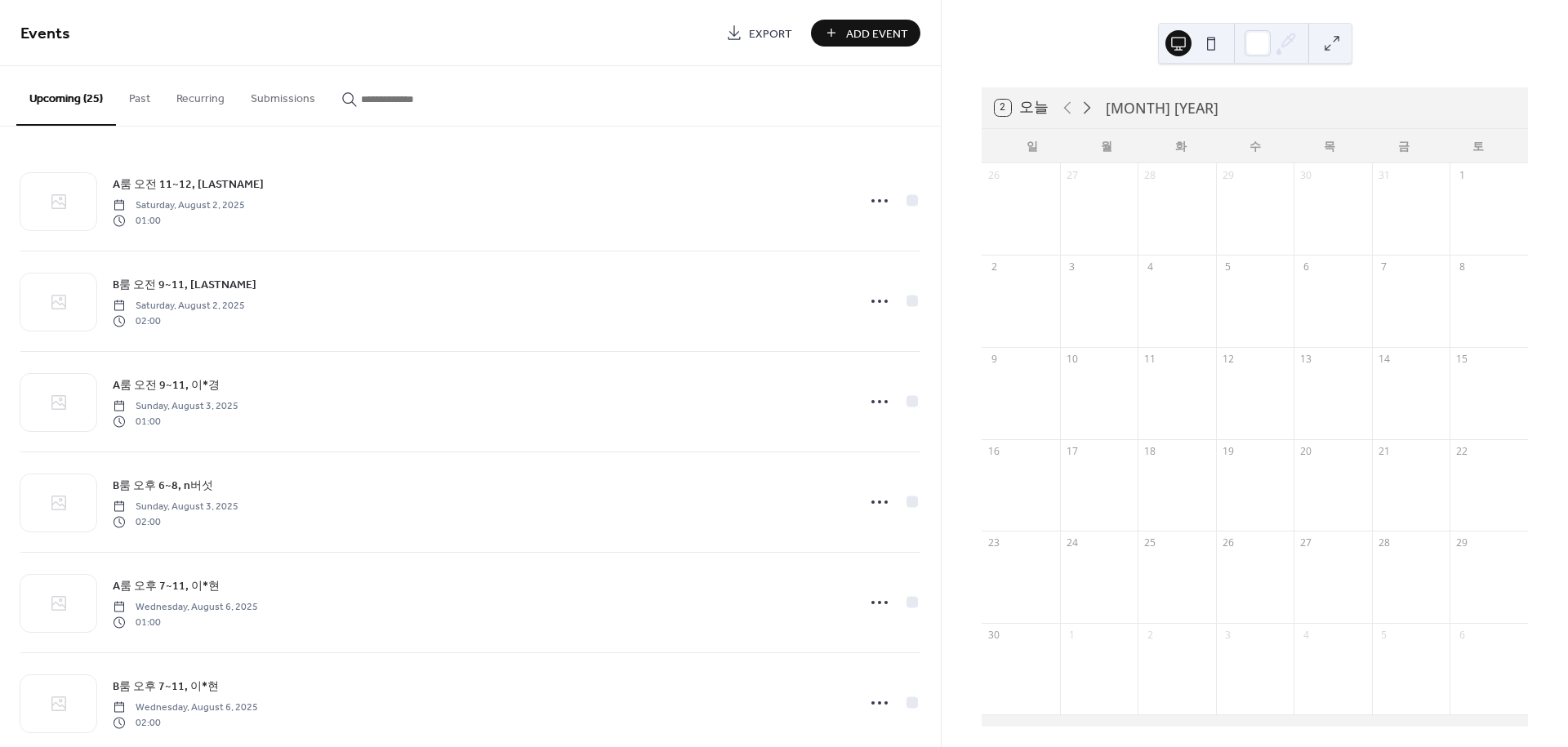 click 